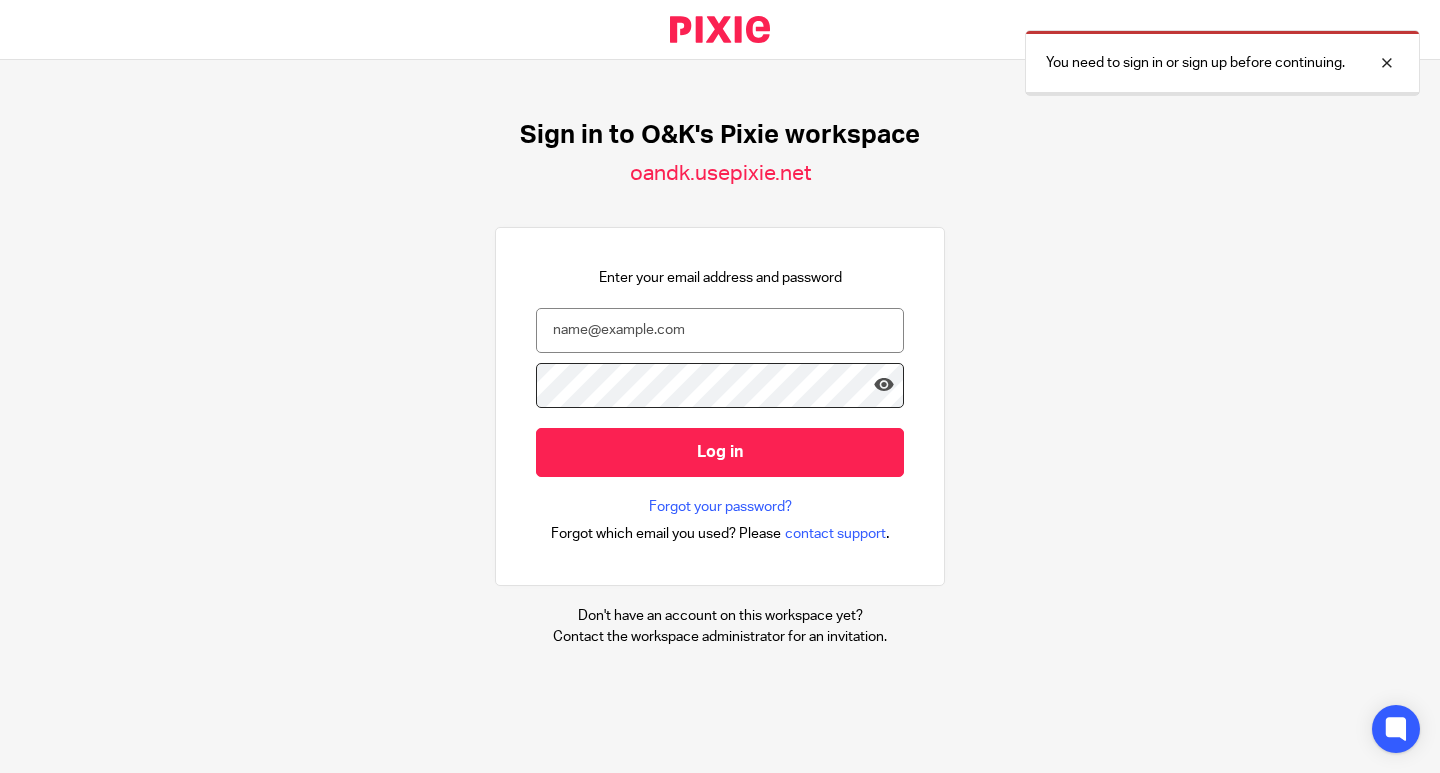 scroll, scrollTop: 0, scrollLeft: 0, axis: both 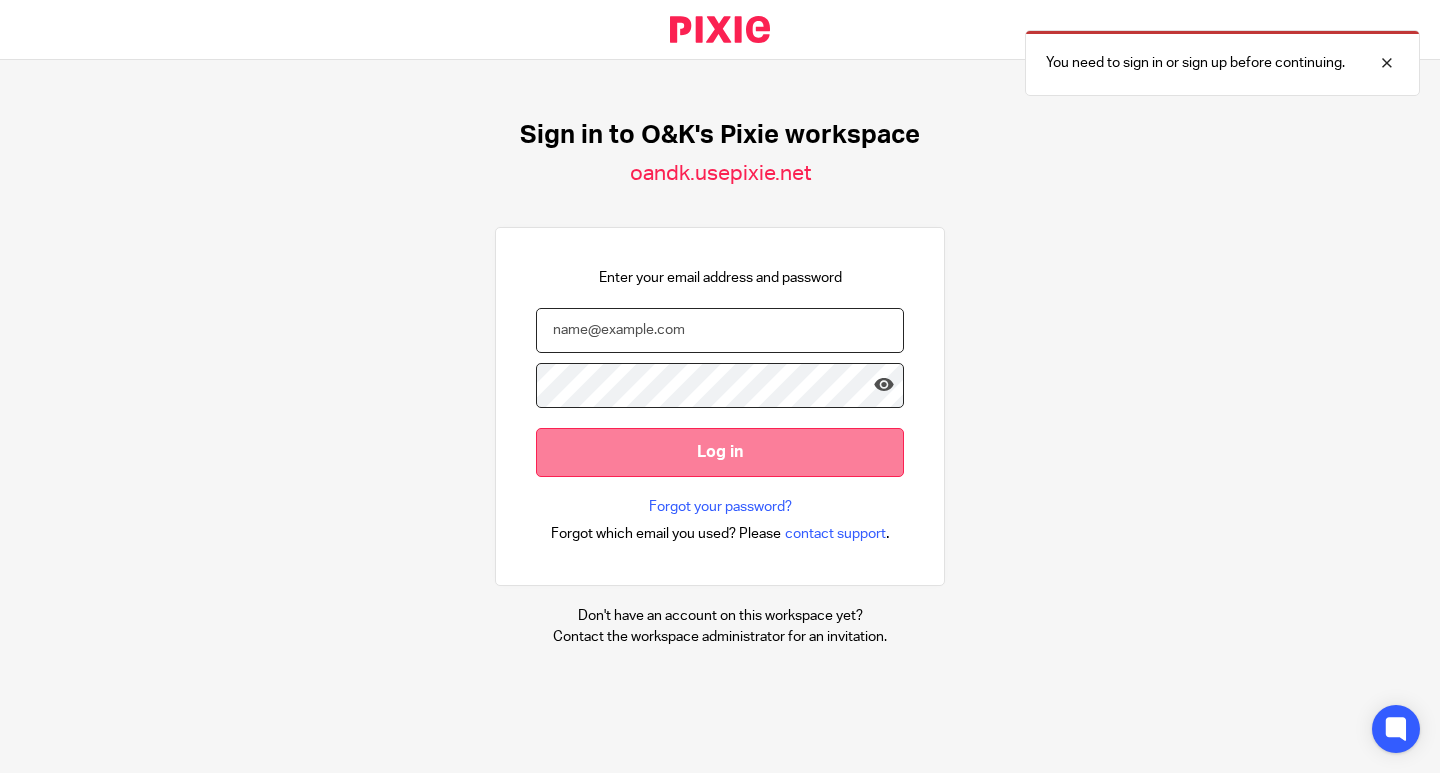type on "info@oandk.co.uk" 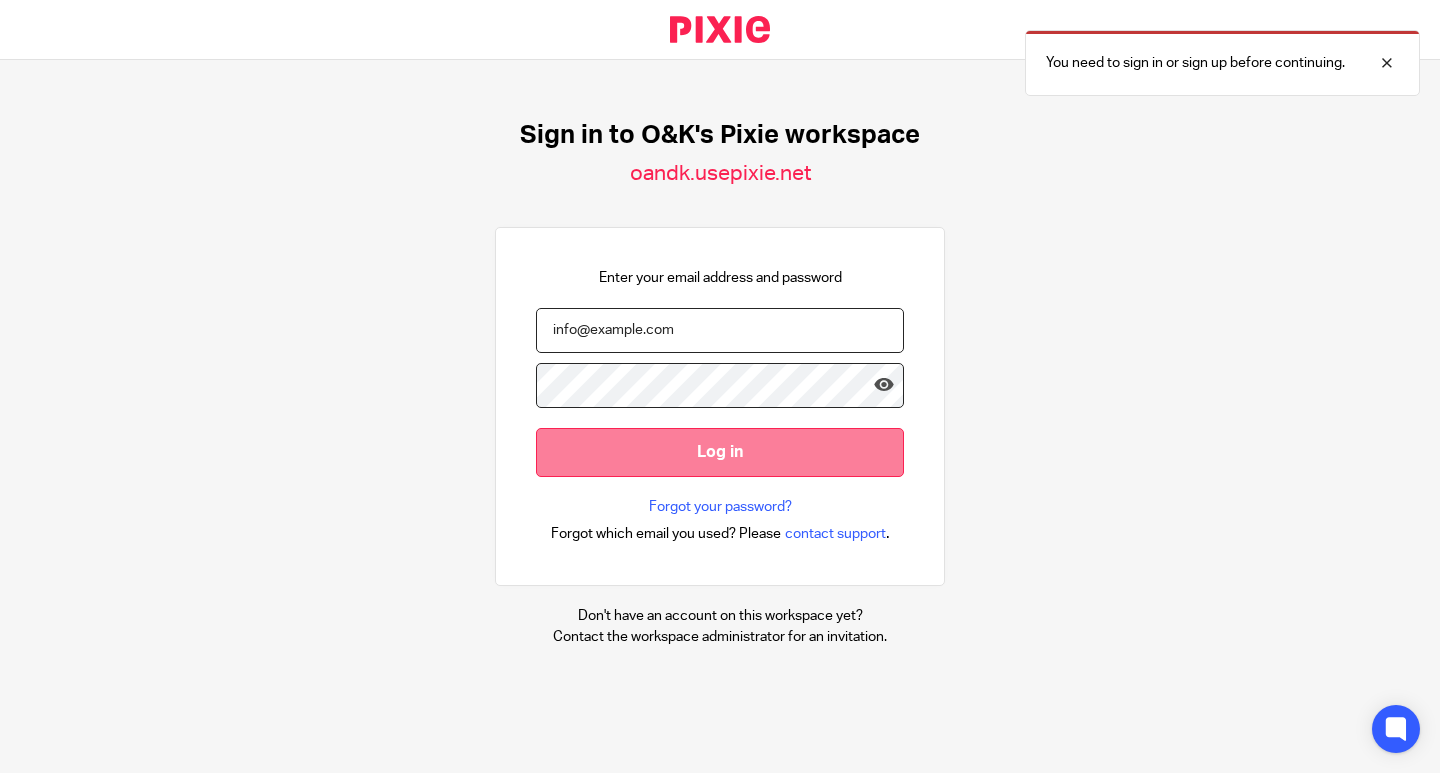 click on "Log in" at bounding box center (720, 452) 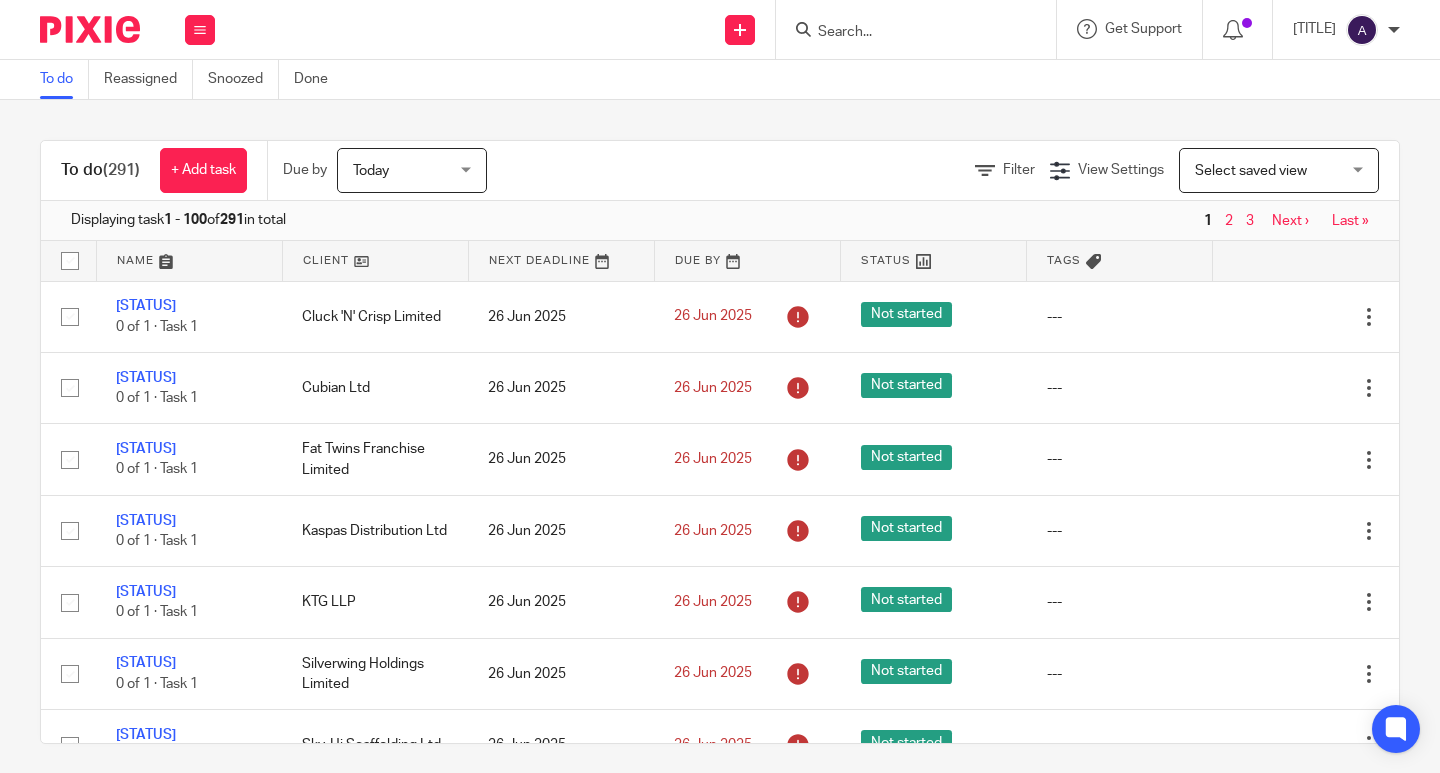 scroll, scrollTop: 0, scrollLeft: 0, axis: both 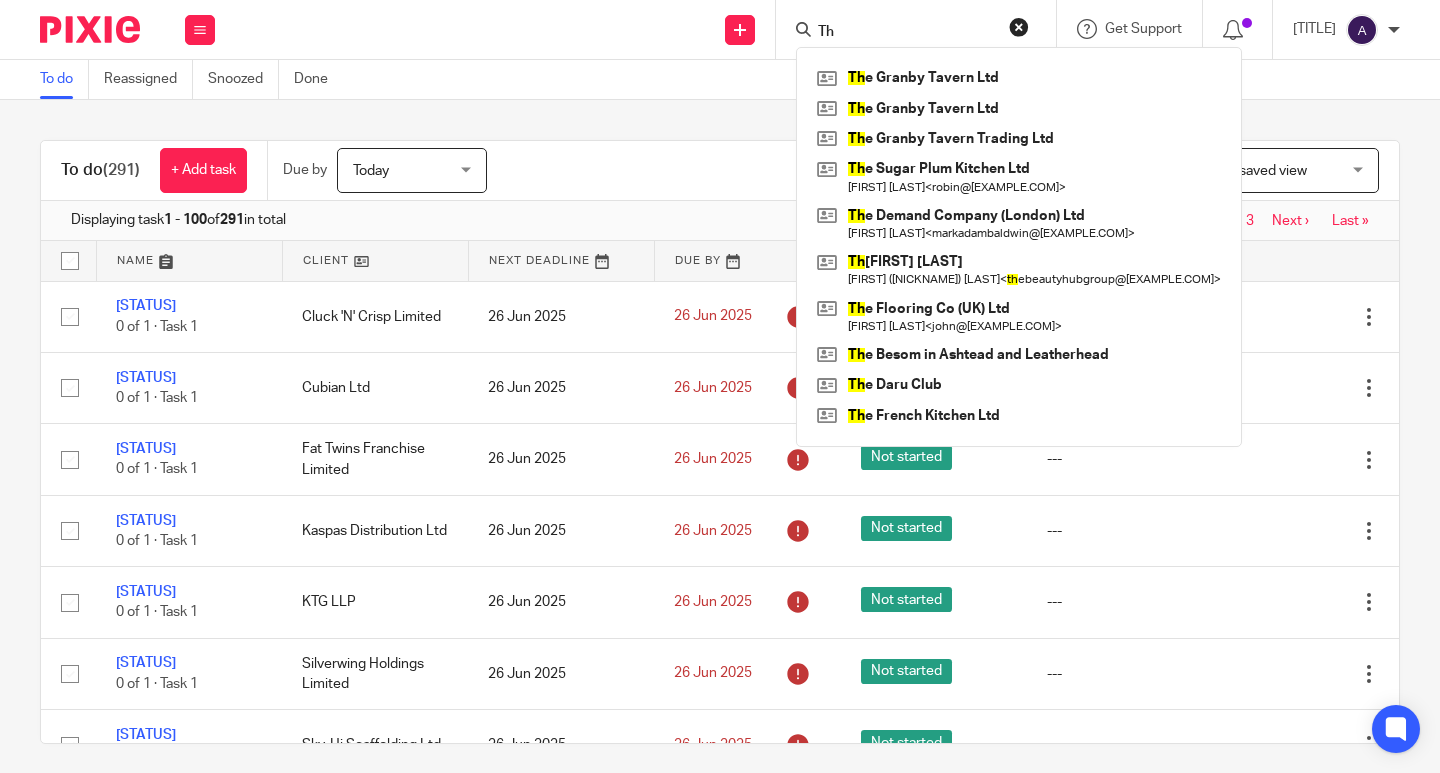 type on "T" 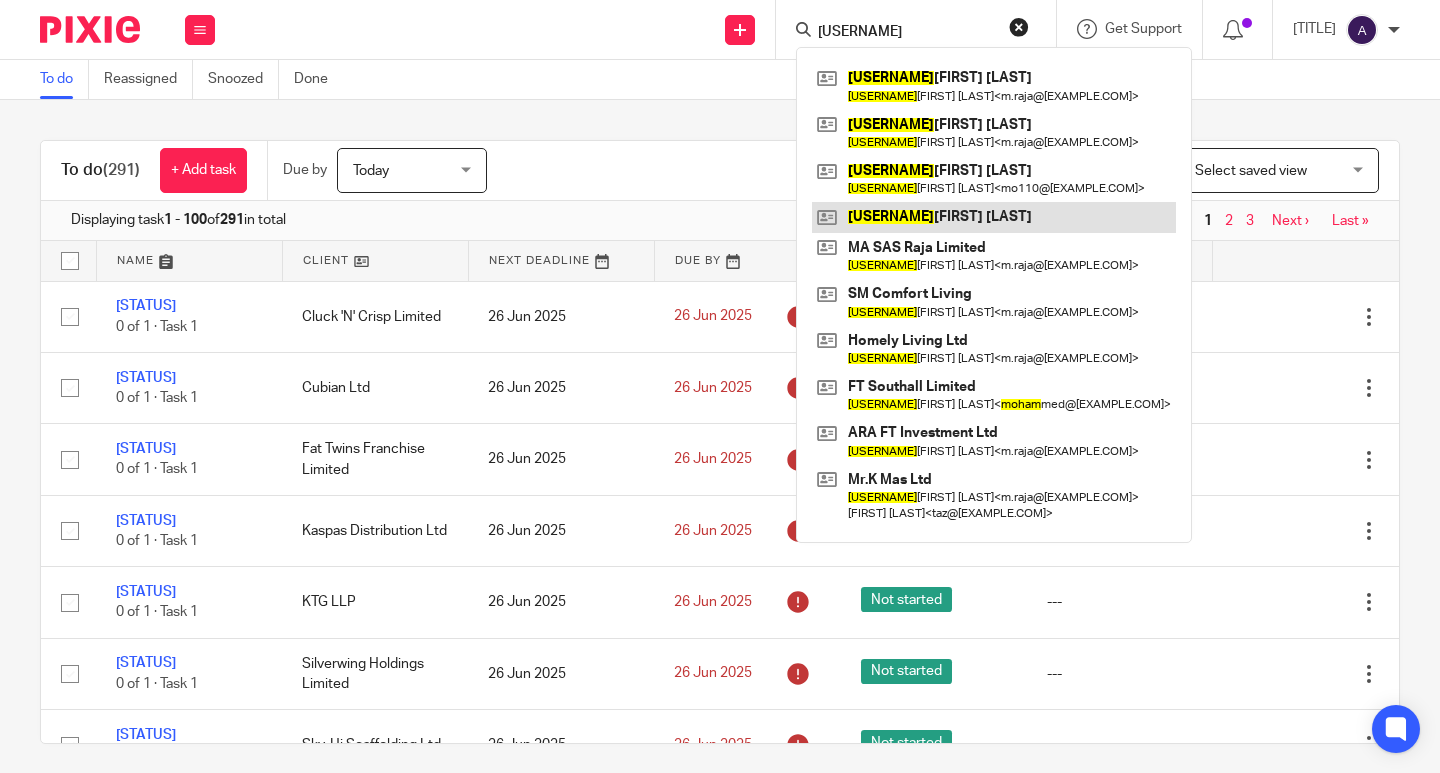 type on "Moahm" 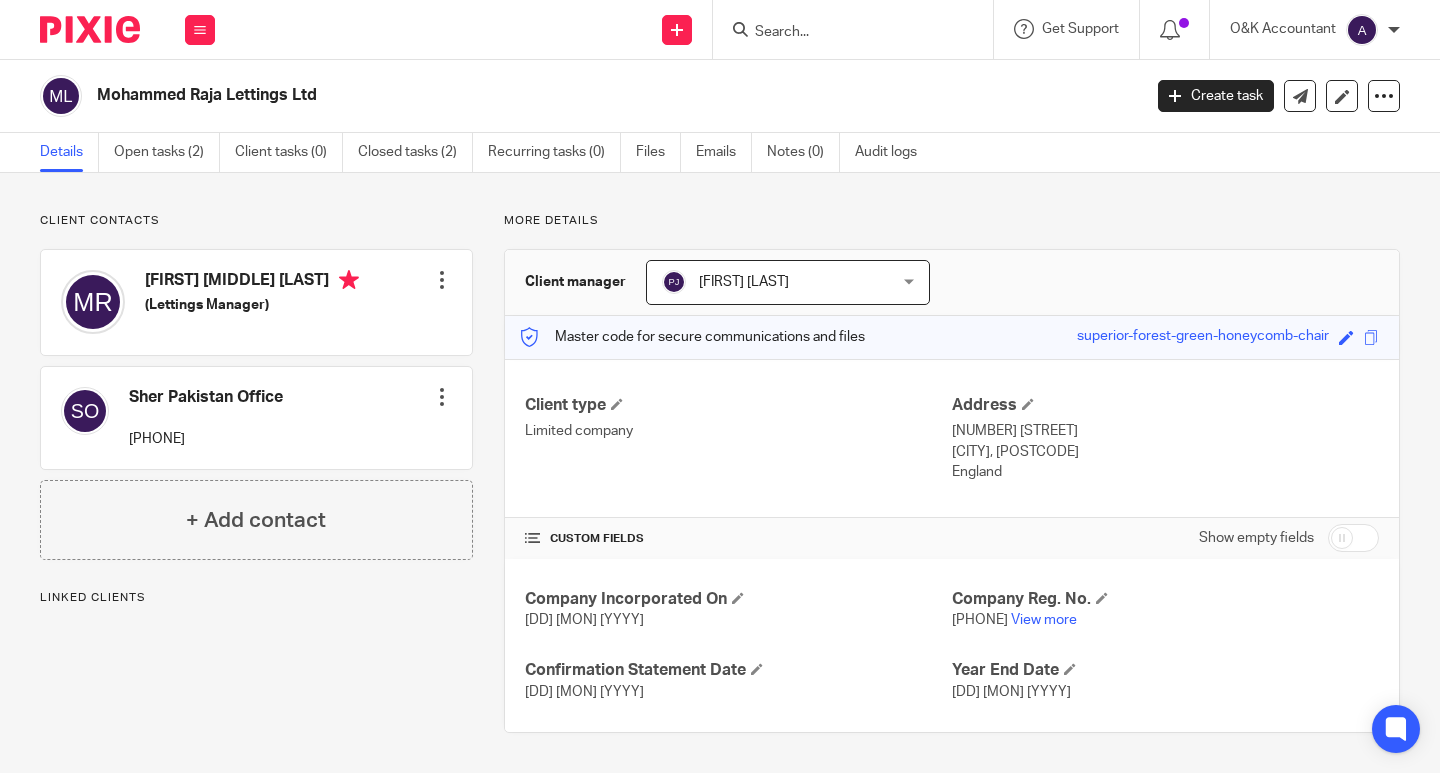scroll, scrollTop: 0, scrollLeft: 0, axis: both 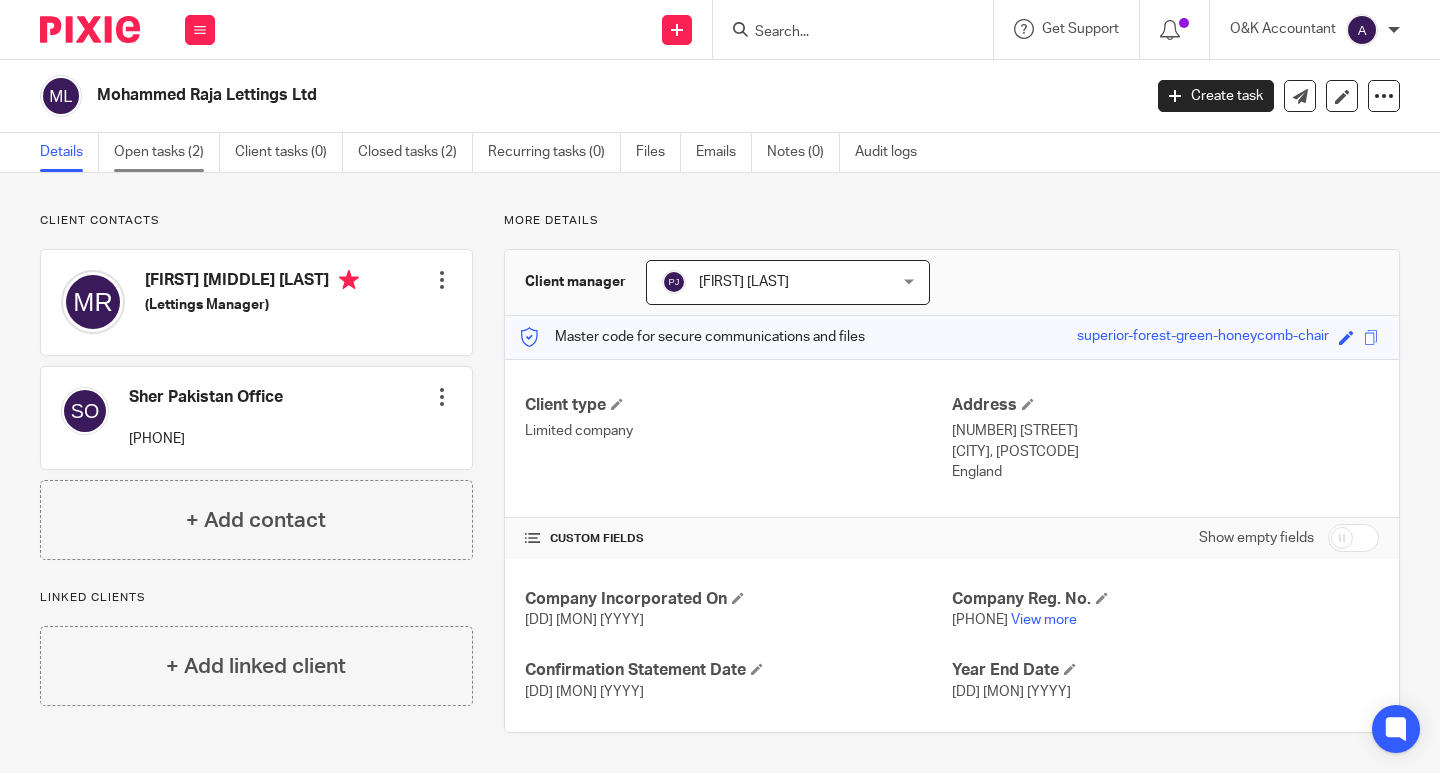 click on "Open tasks (2)" at bounding box center [167, 152] 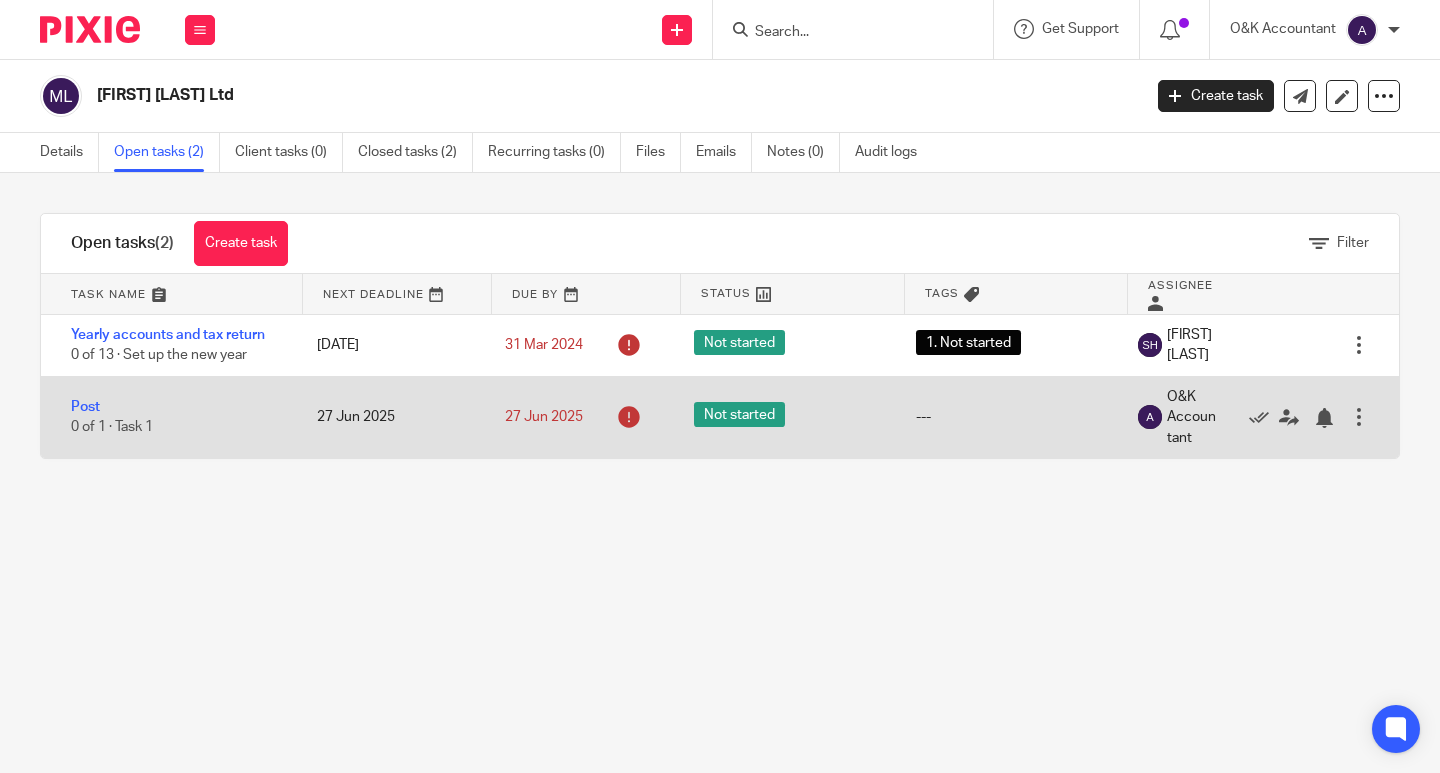 scroll, scrollTop: 0, scrollLeft: 0, axis: both 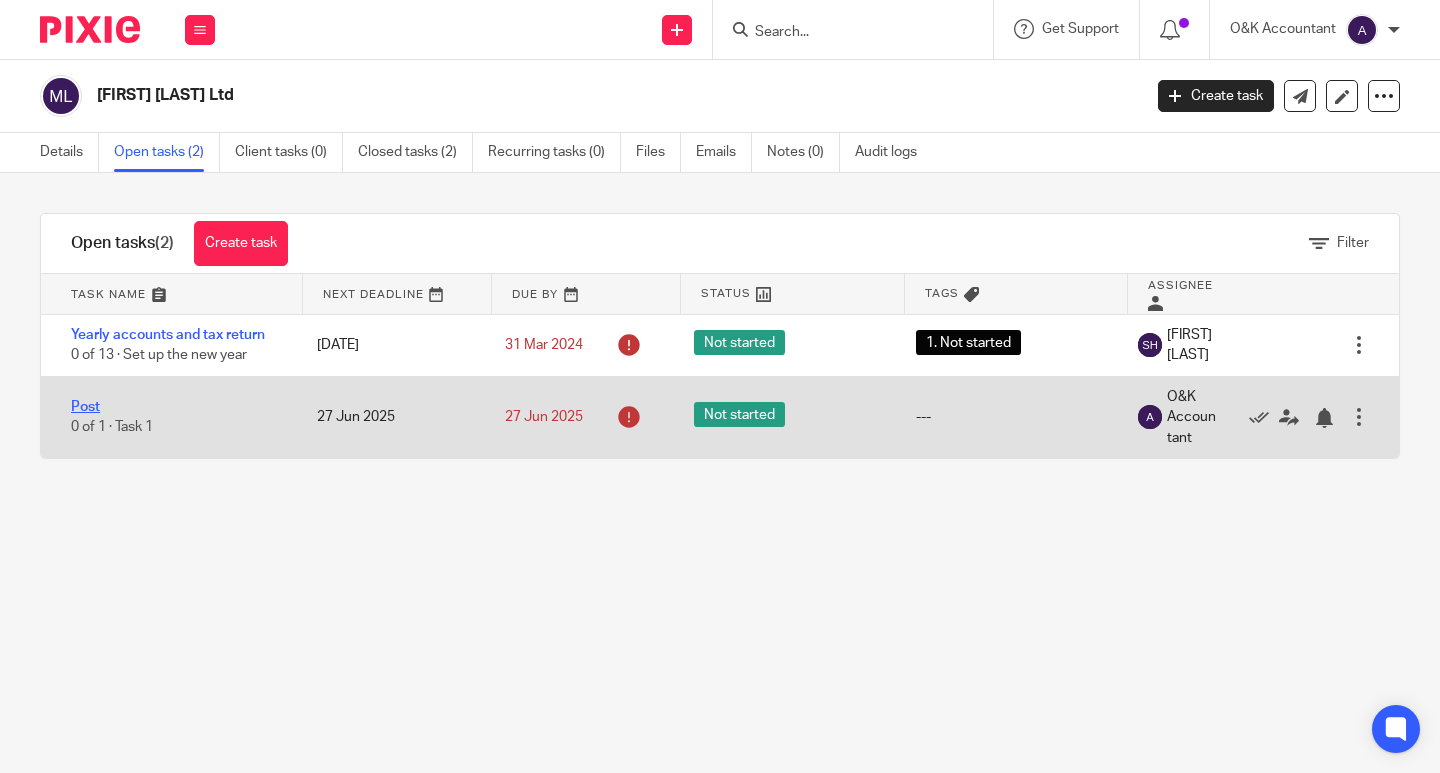 click on "Post" at bounding box center (85, 407) 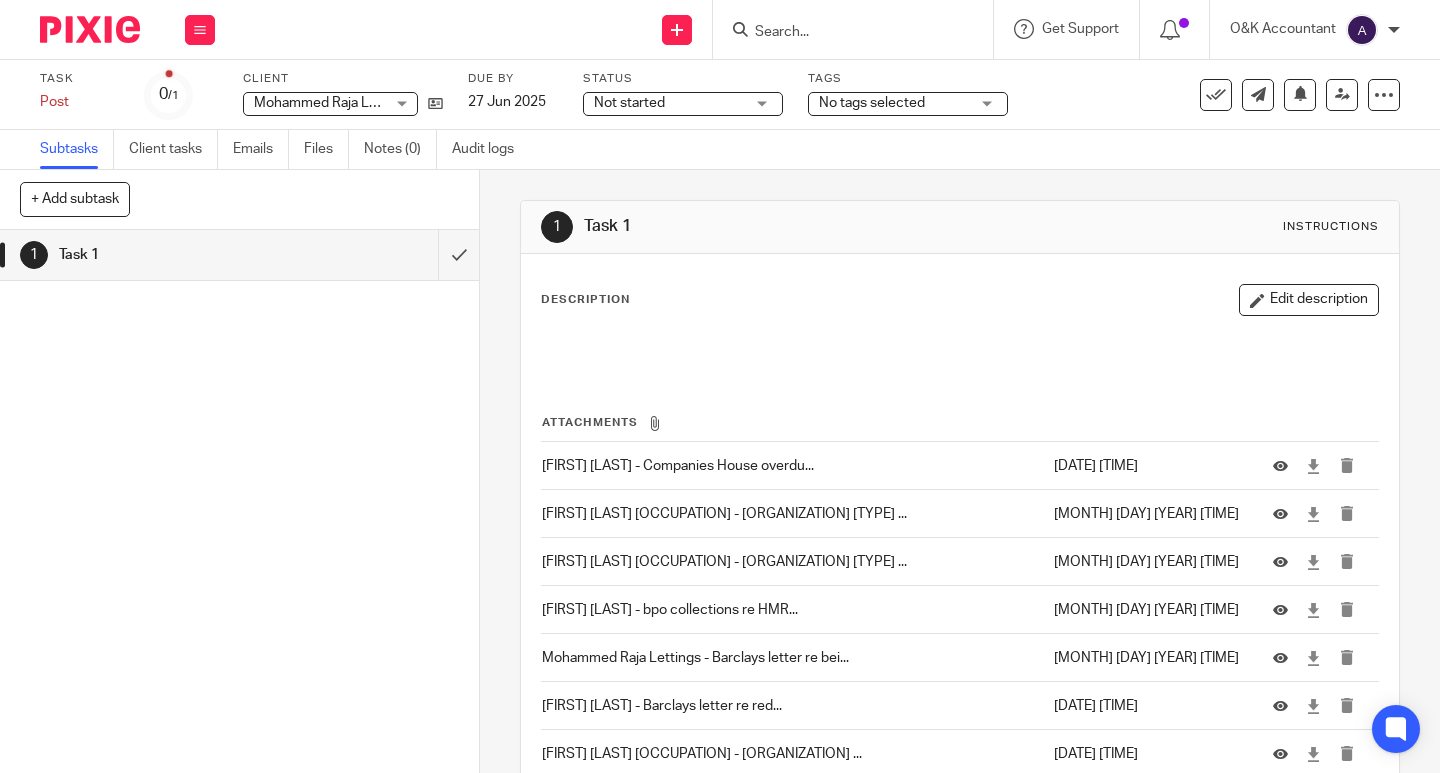 scroll, scrollTop: 0, scrollLeft: 0, axis: both 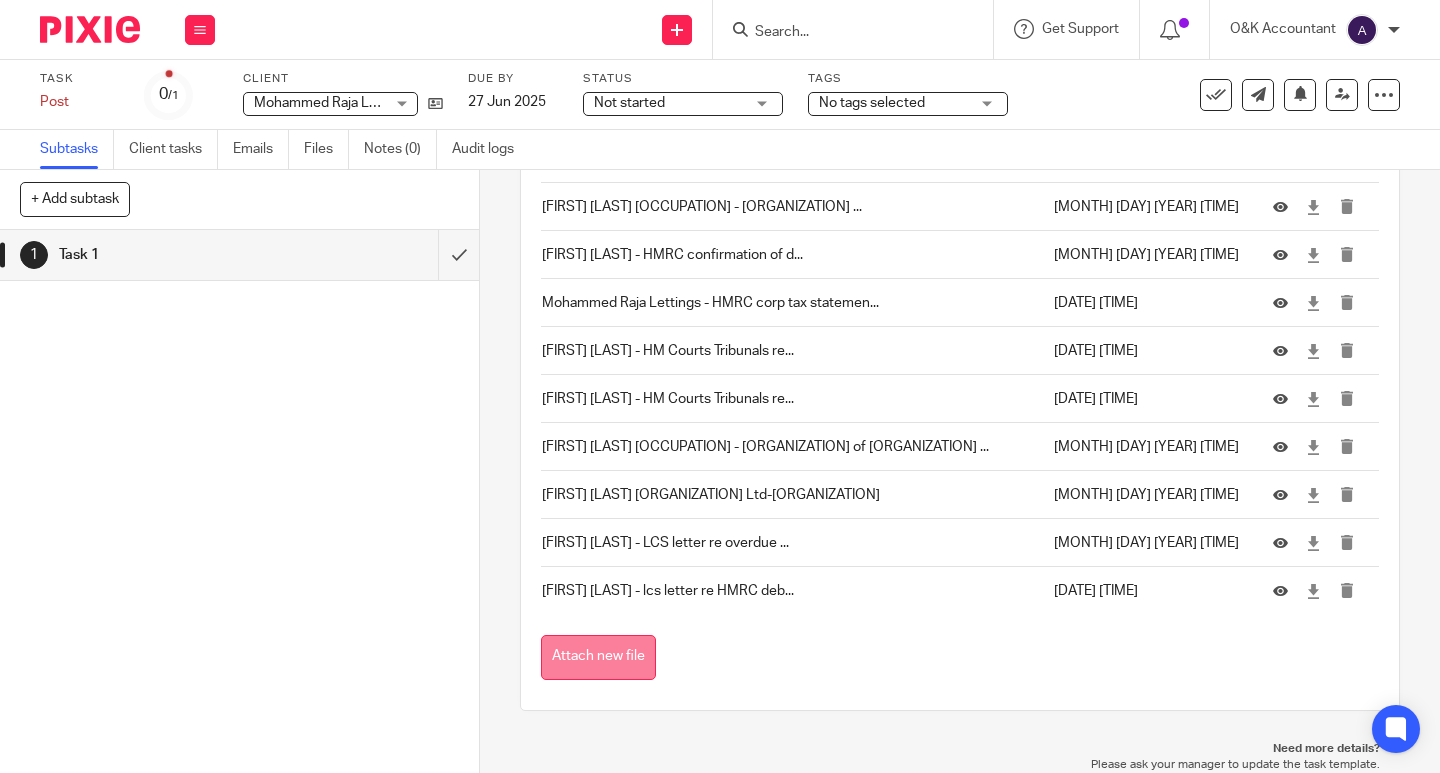 click on "Attach new file" at bounding box center (598, 657) 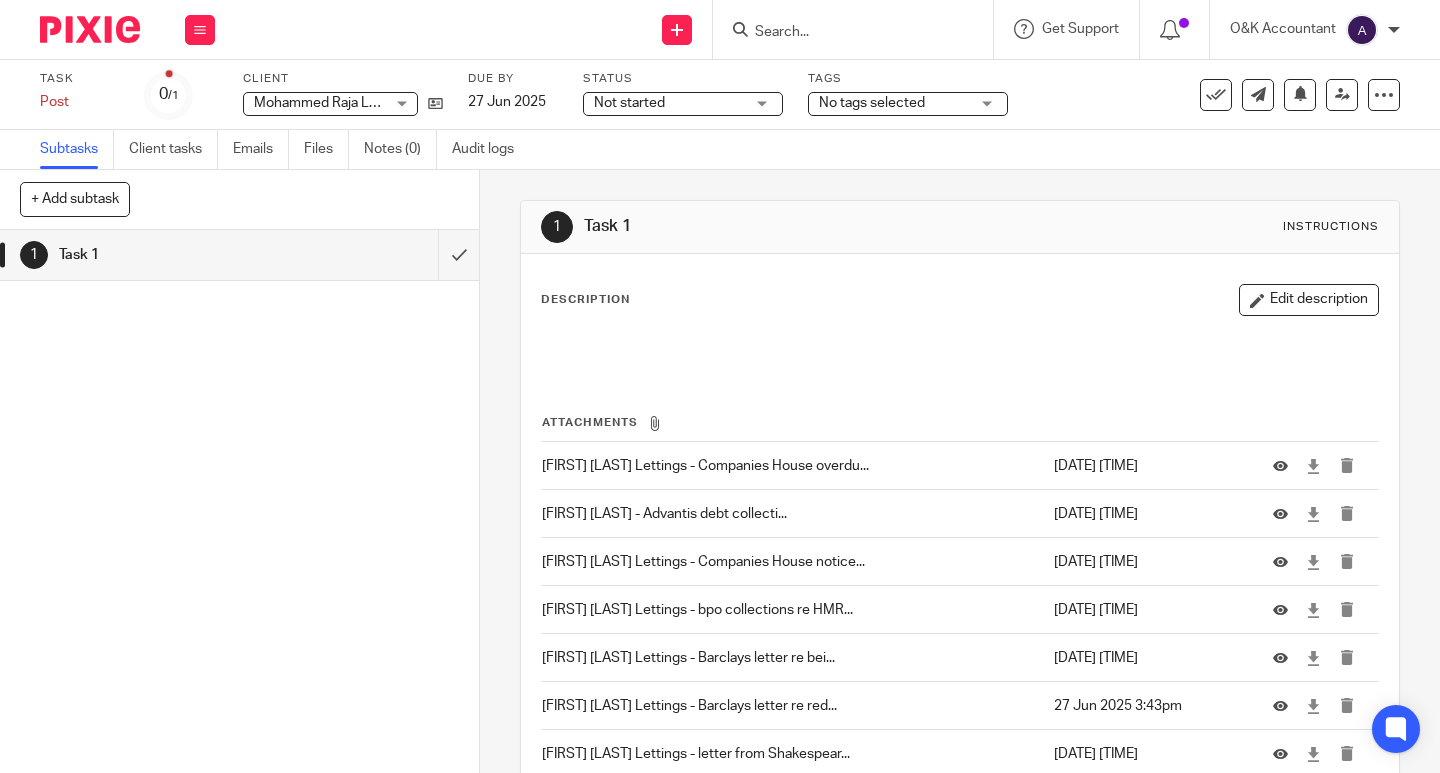 scroll, scrollTop: 0, scrollLeft: 0, axis: both 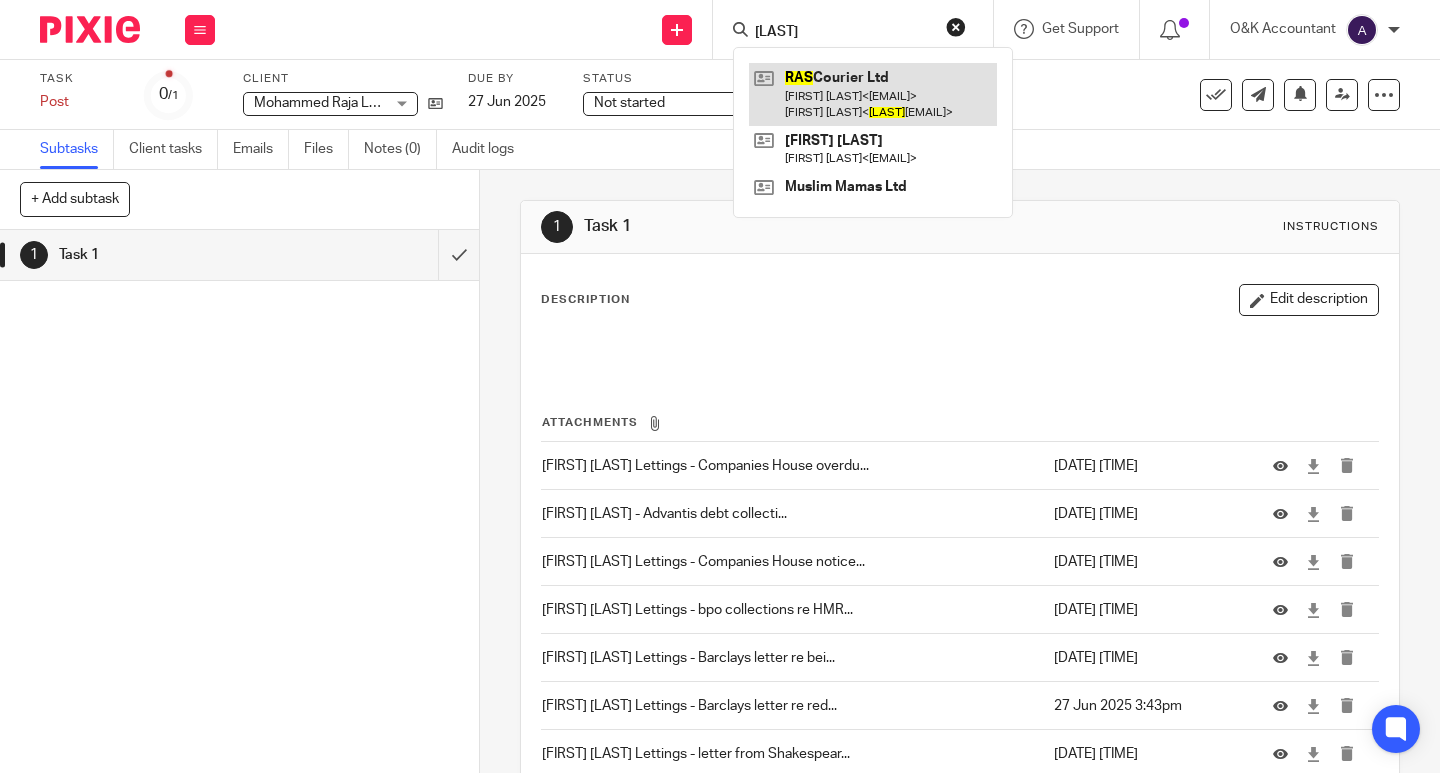 type on "[LAST]" 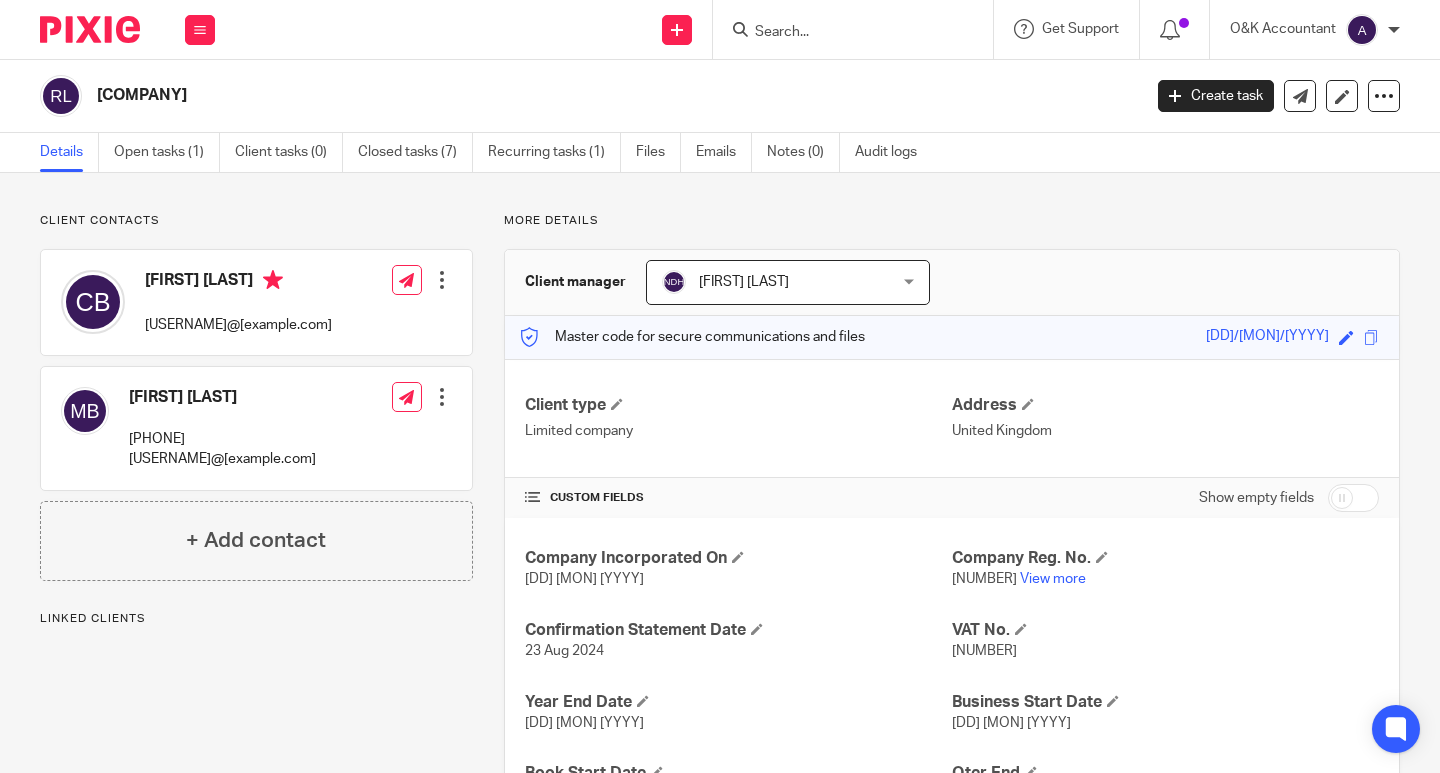 scroll, scrollTop: 0, scrollLeft: 0, axis: both 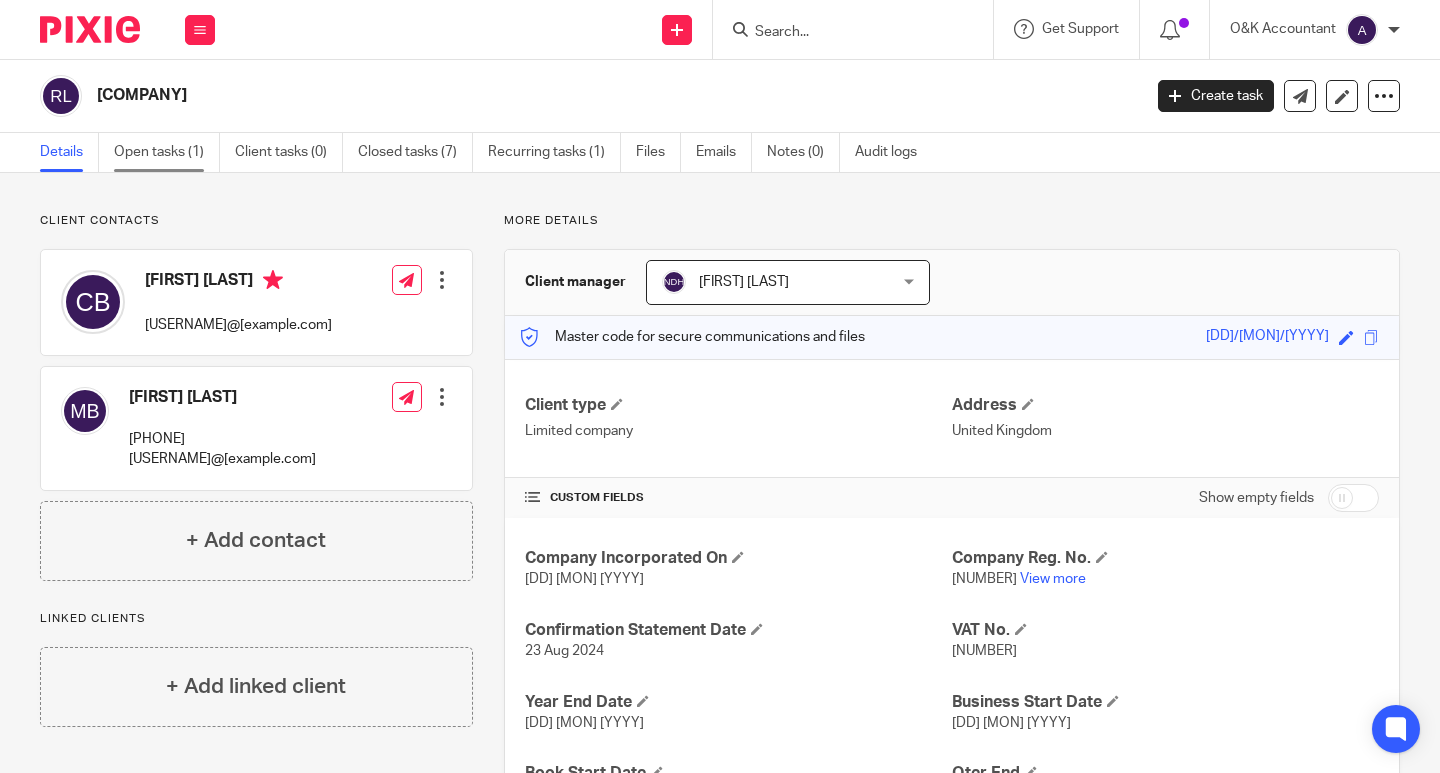 click on "Open tasks (1)" at bounding box center (167, 152) 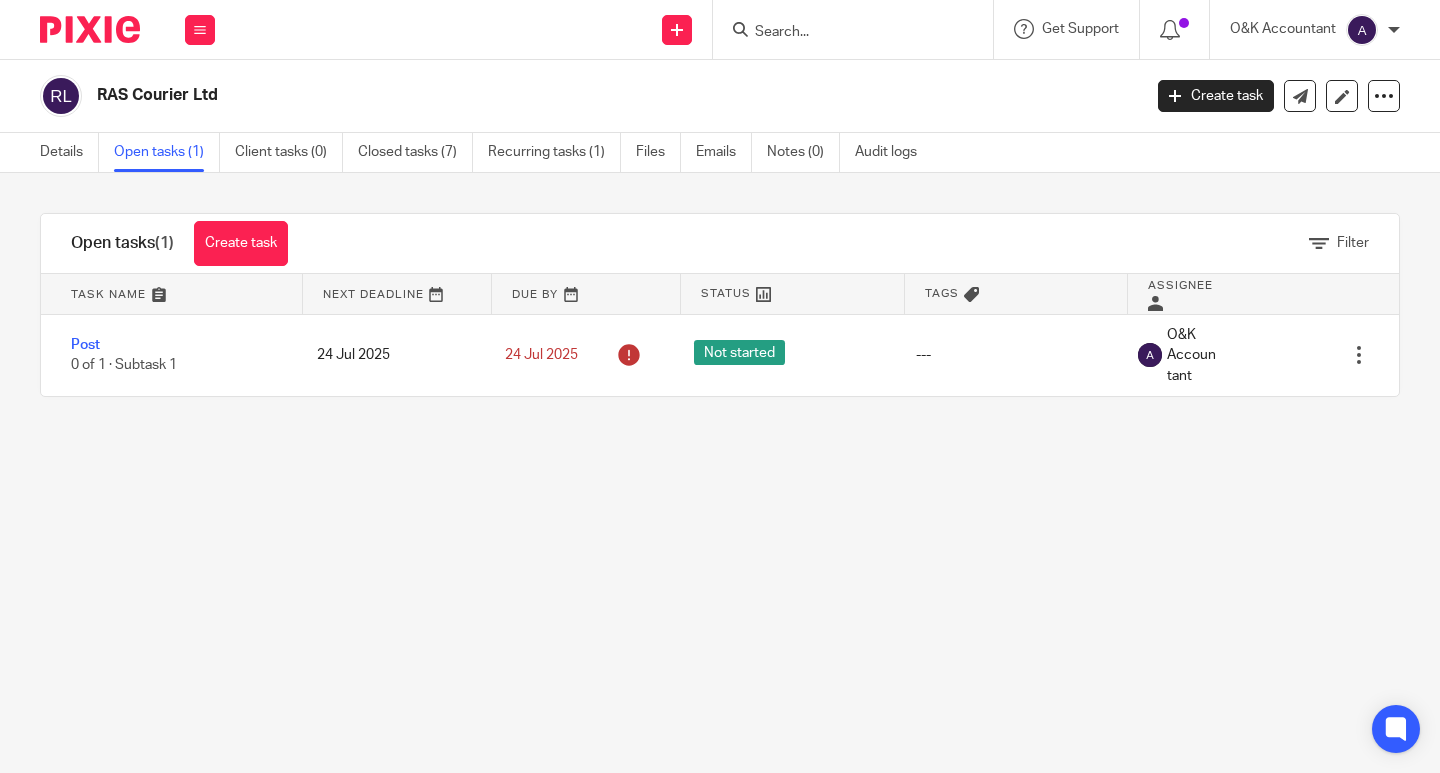 scroll, scrollTop: 0, scrollLeft: 0, axis: both 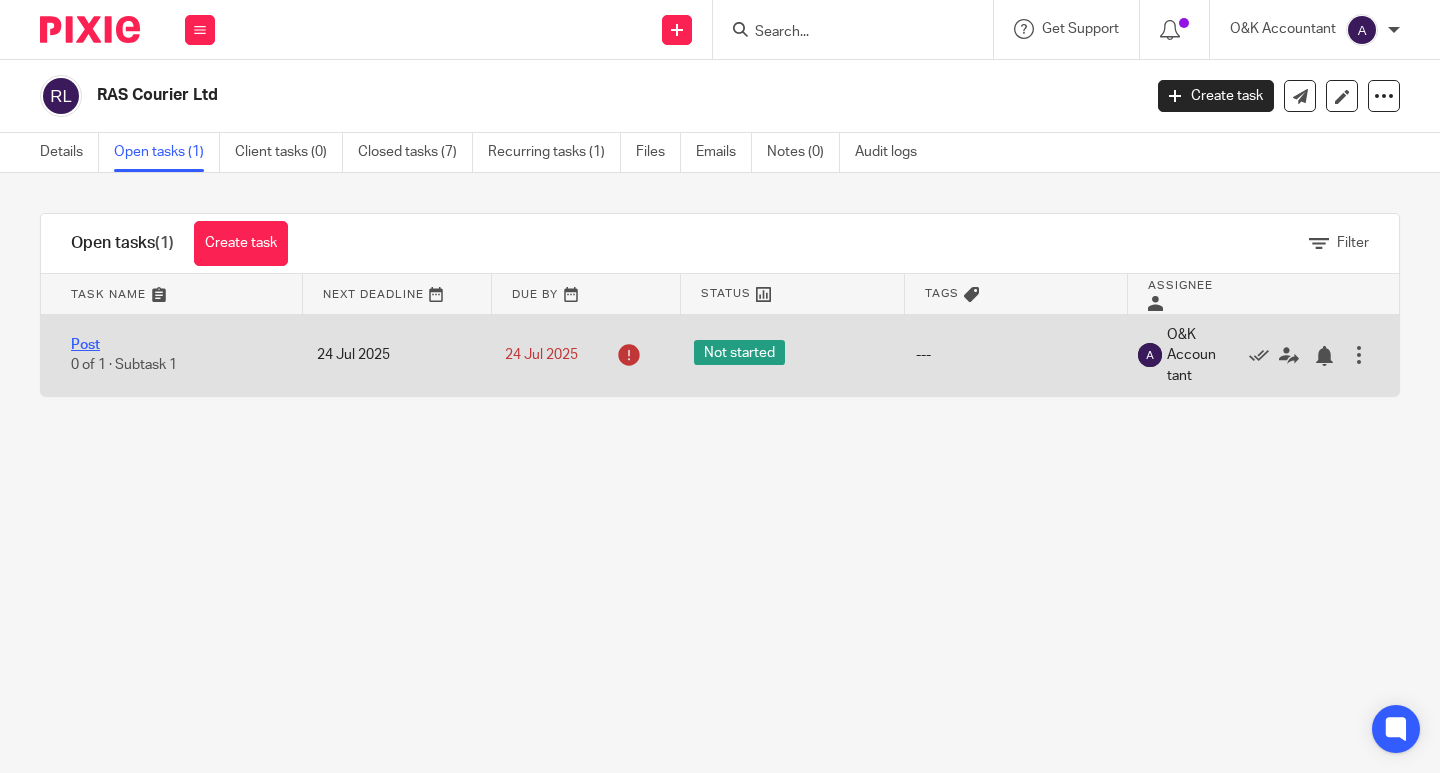 click on "Post" at bounding box center [85, 345] 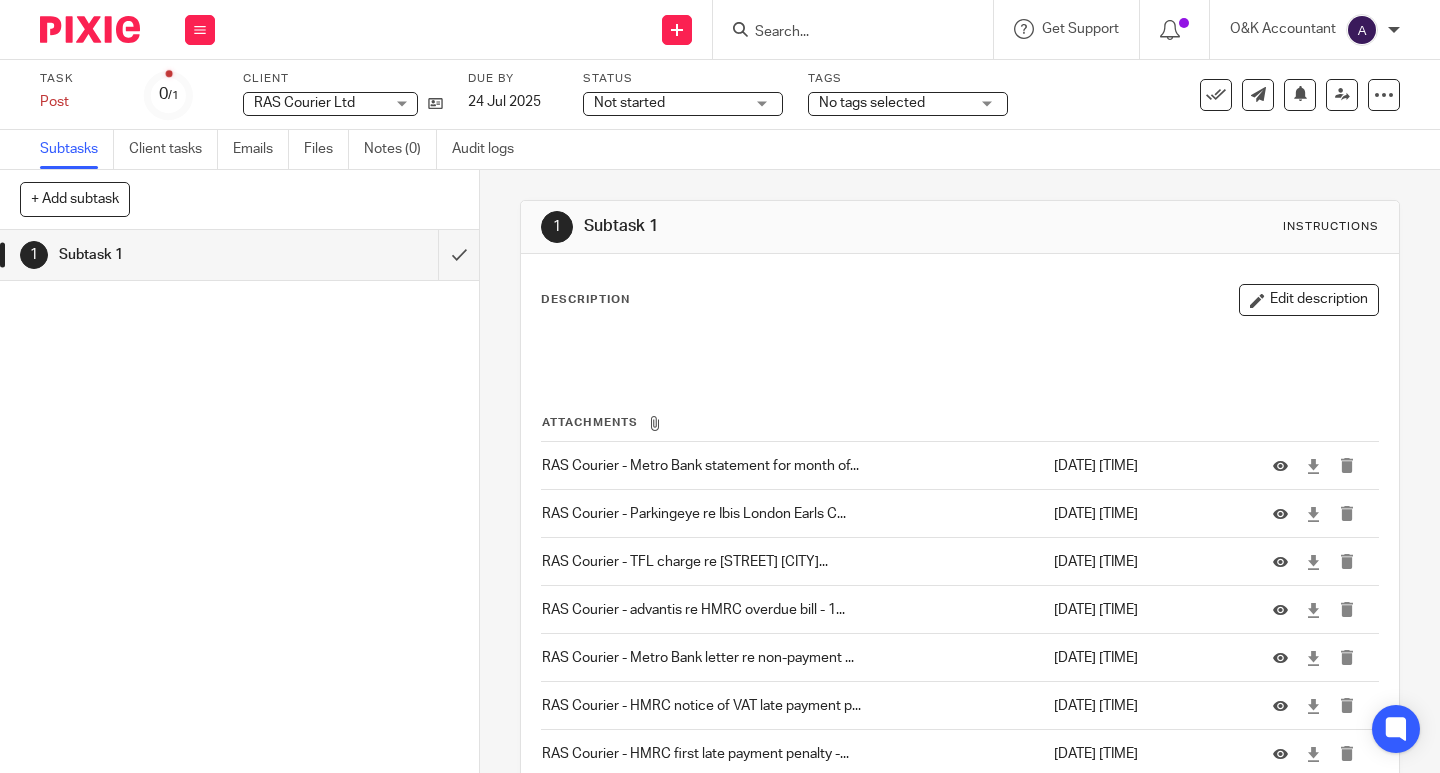 scroll, scrollTop: 0, scrollLeft: 0, axis: both 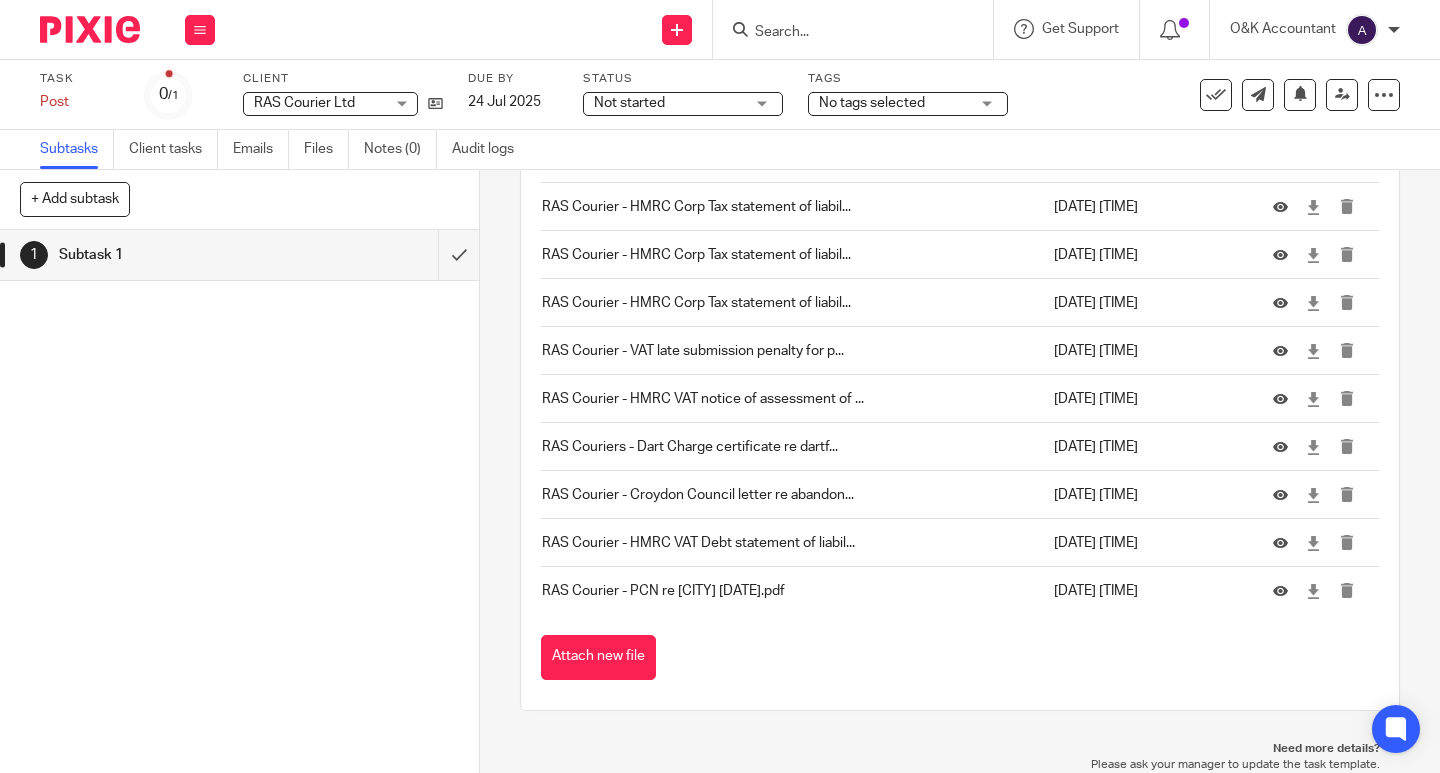 click on "Attach new file" at bounding box center [598, 657] 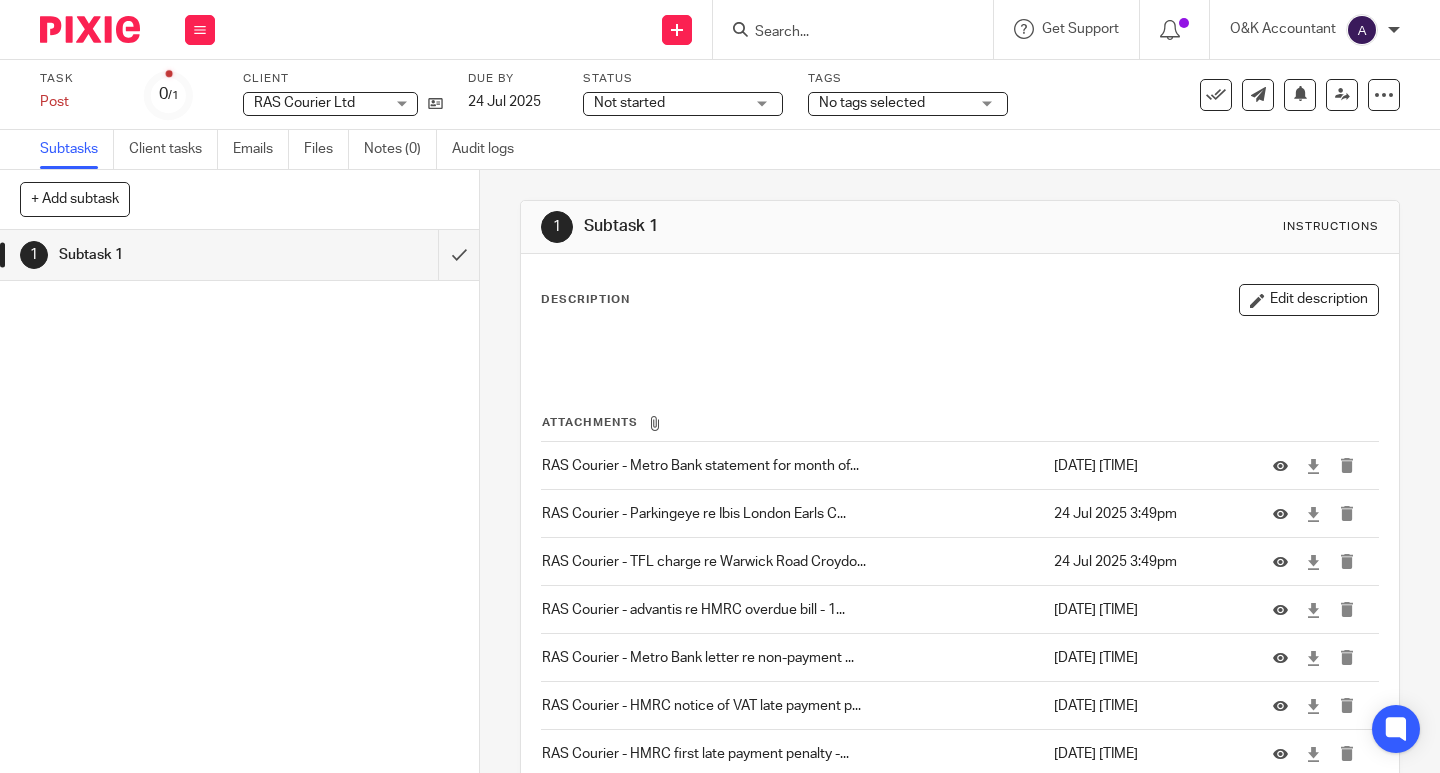 scroll, scrollTop: 0, scrollLeft: 0, axis: both 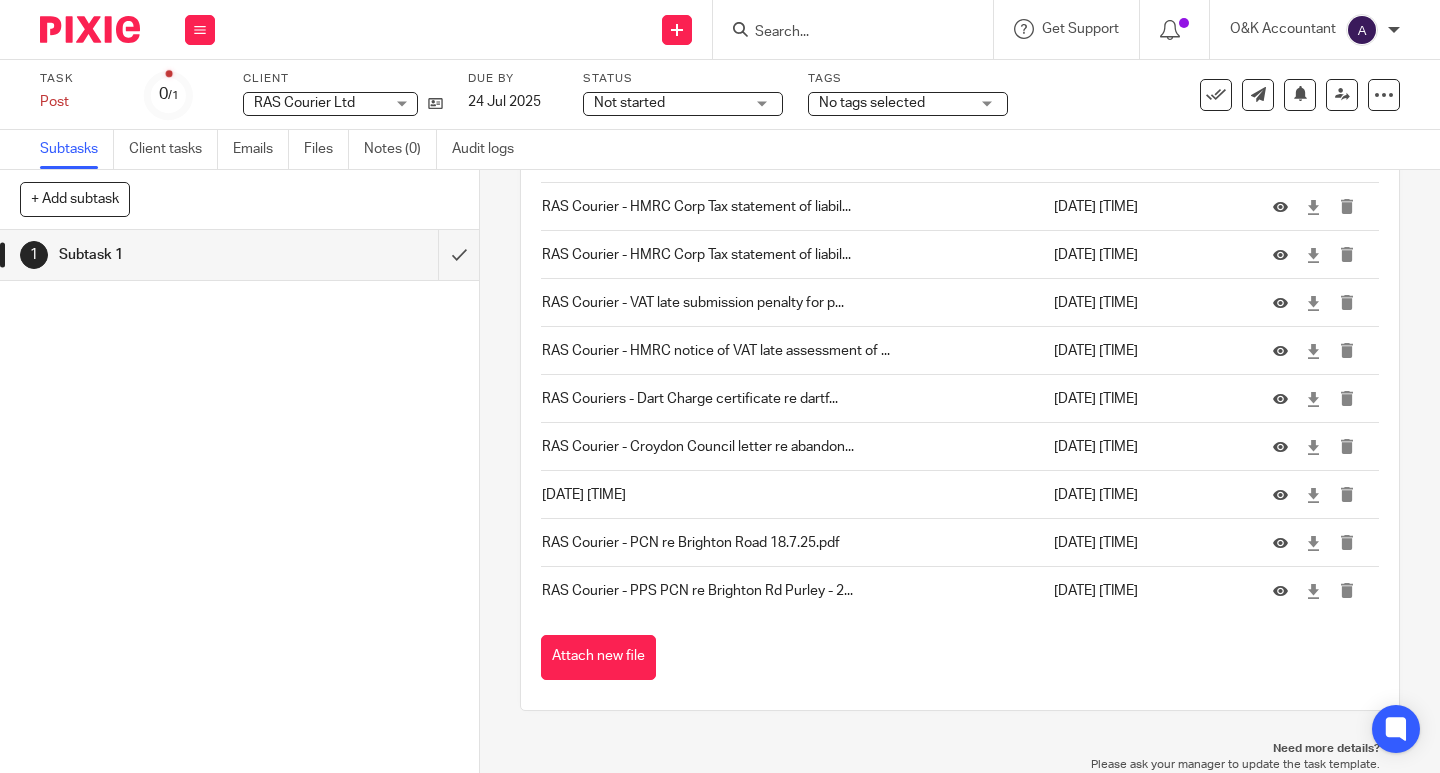 click at bounding box center (843, 33) 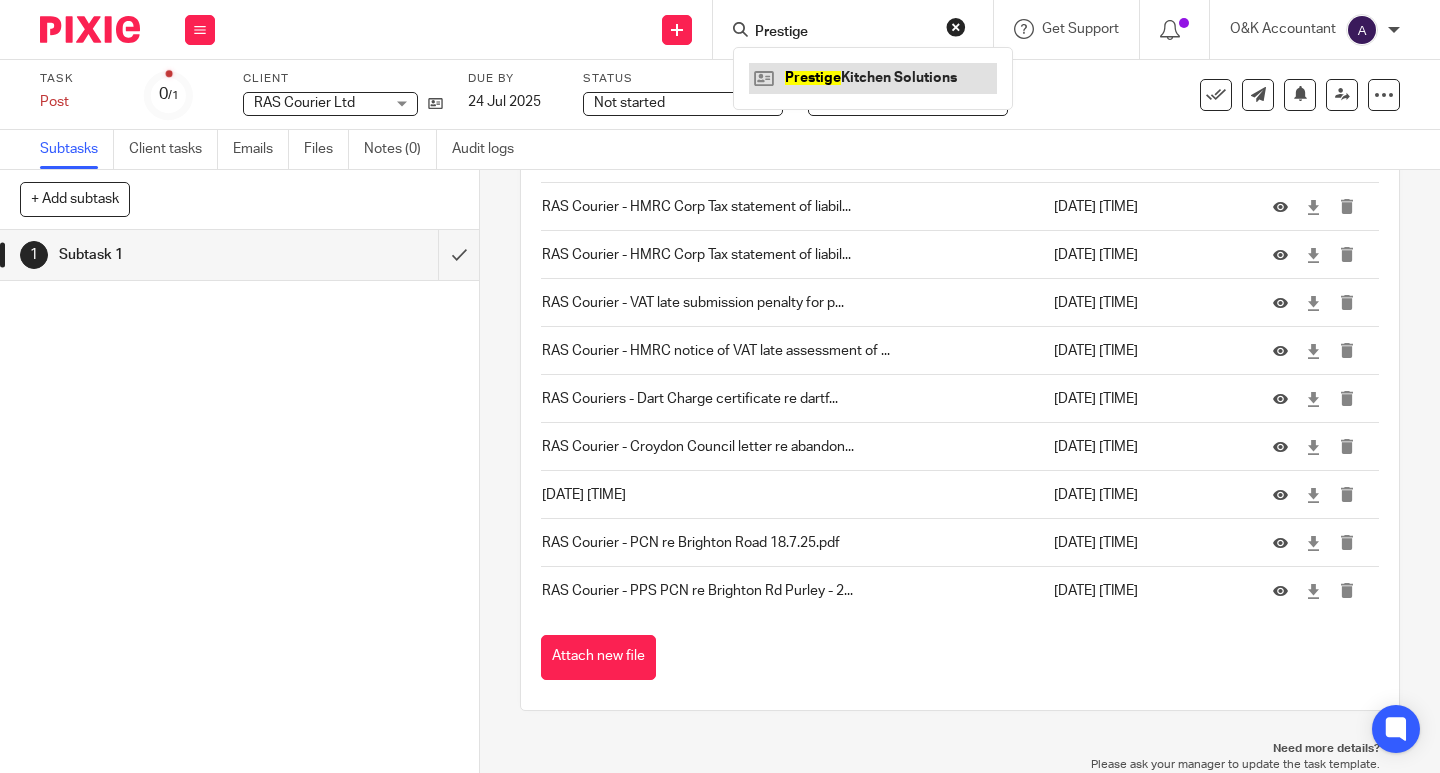 type on "Prestige" 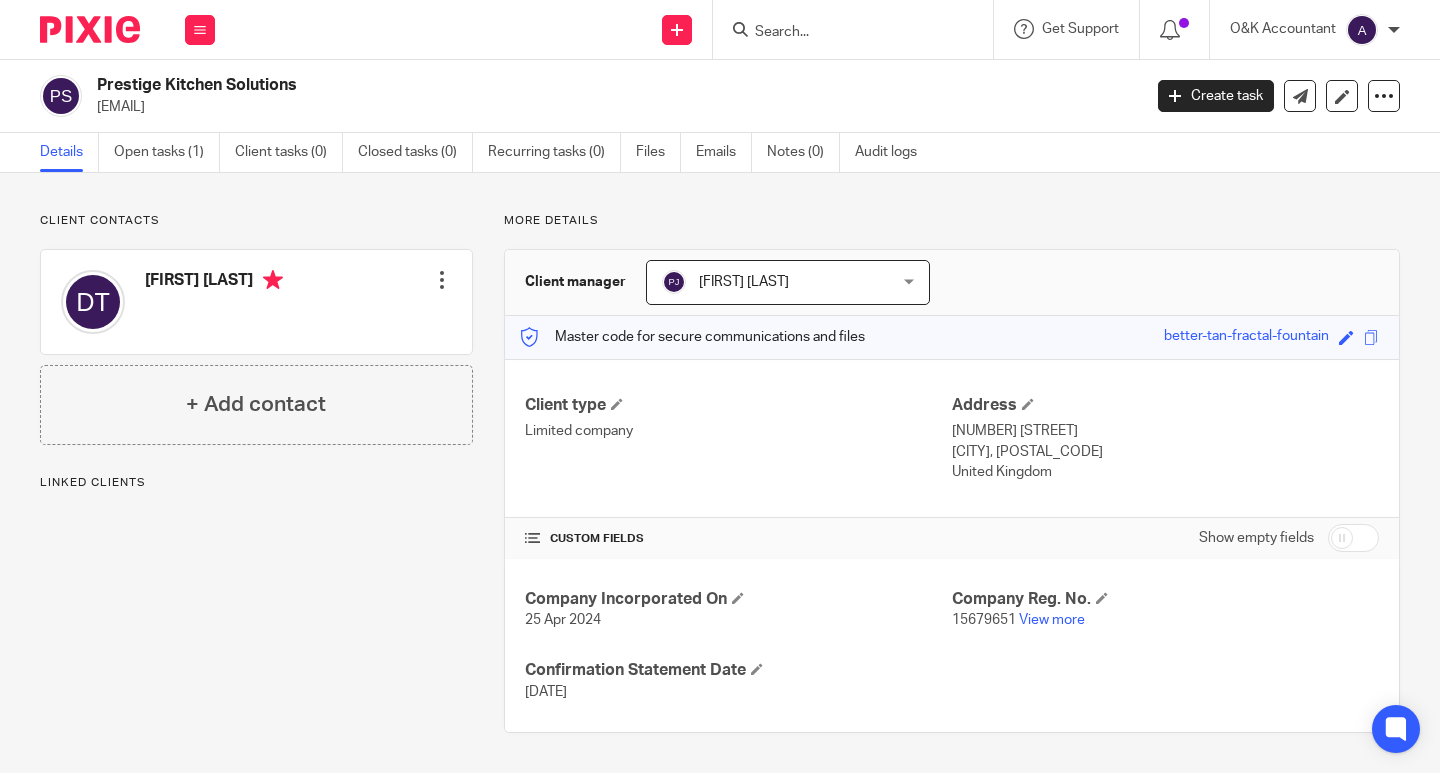 scroll, scrollTop: 0, scrollLeft: 0, axis: both 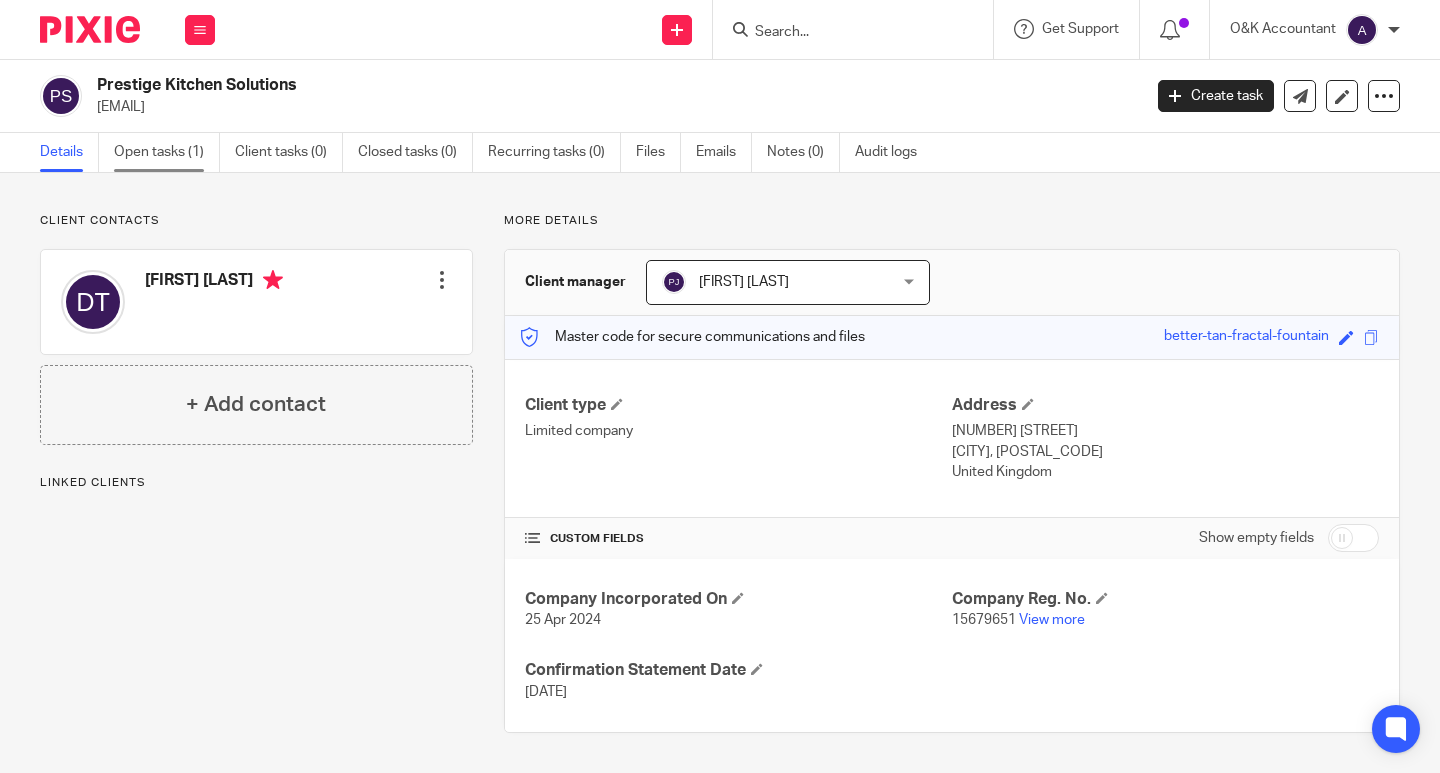 click on "Open tasks (1)" at bounding box center (167, 152) 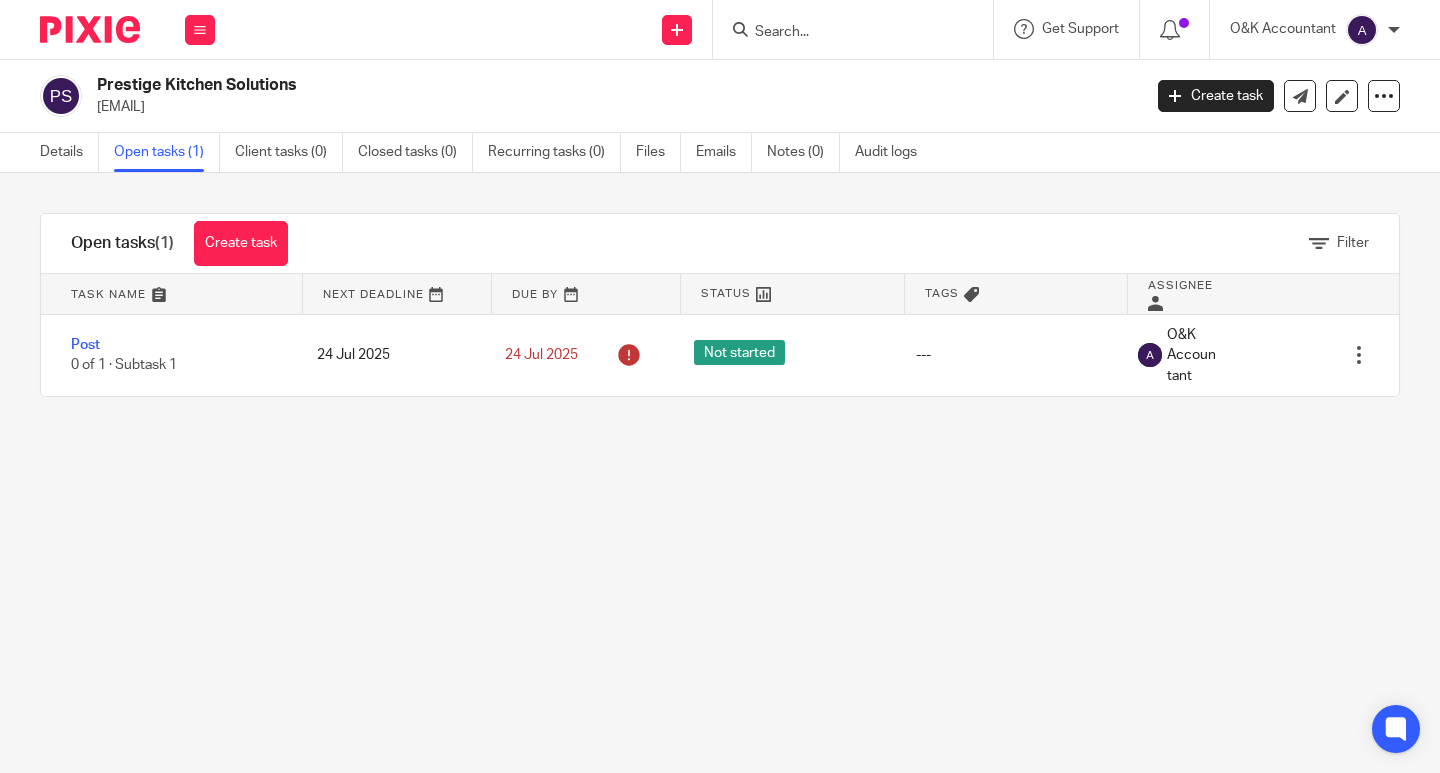 scroll, scrollTop: 0, scrollLeft: 0, axis: both 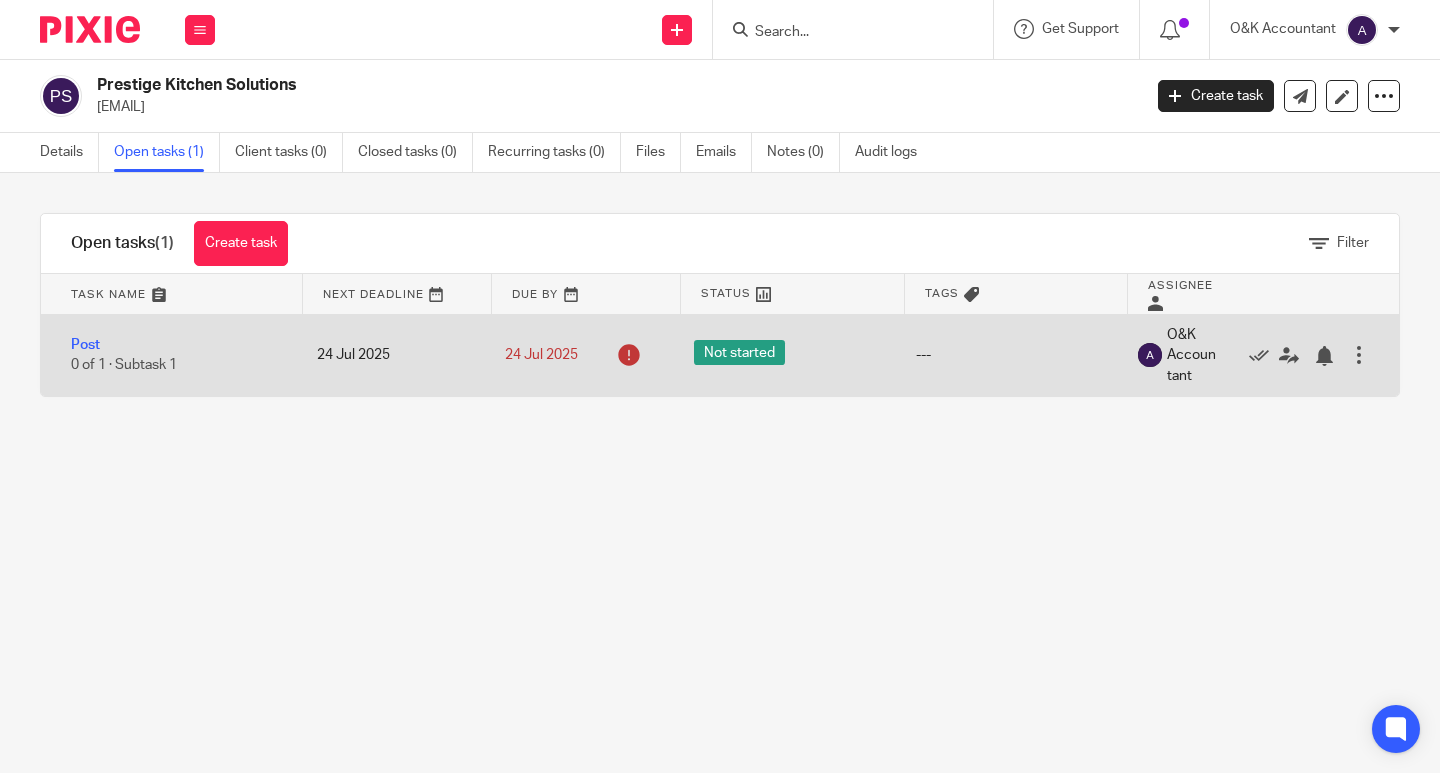 click on "Post
0
of
1 ·
Subtask 1" at bounding box center [169, 355] 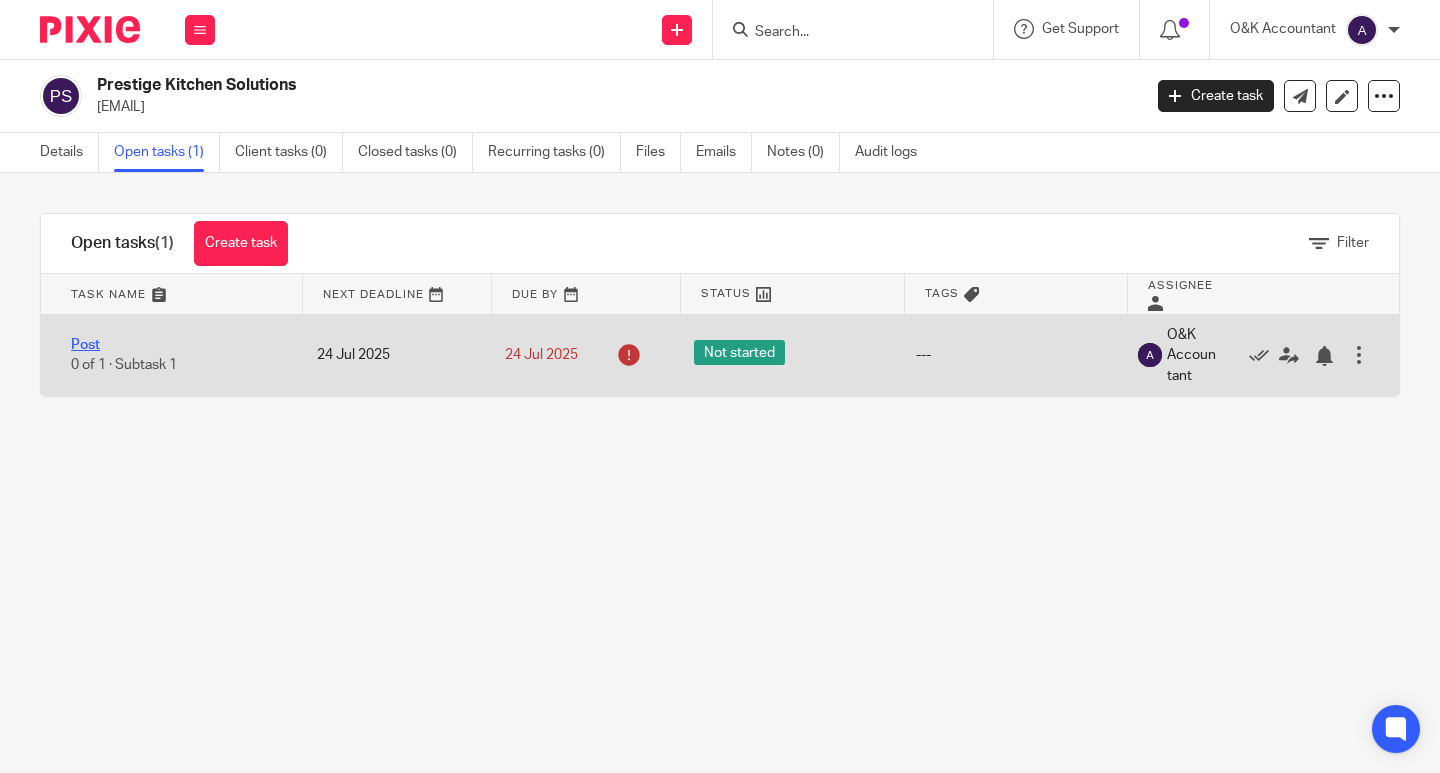 click on "Post" at bounding box center (85, 345) 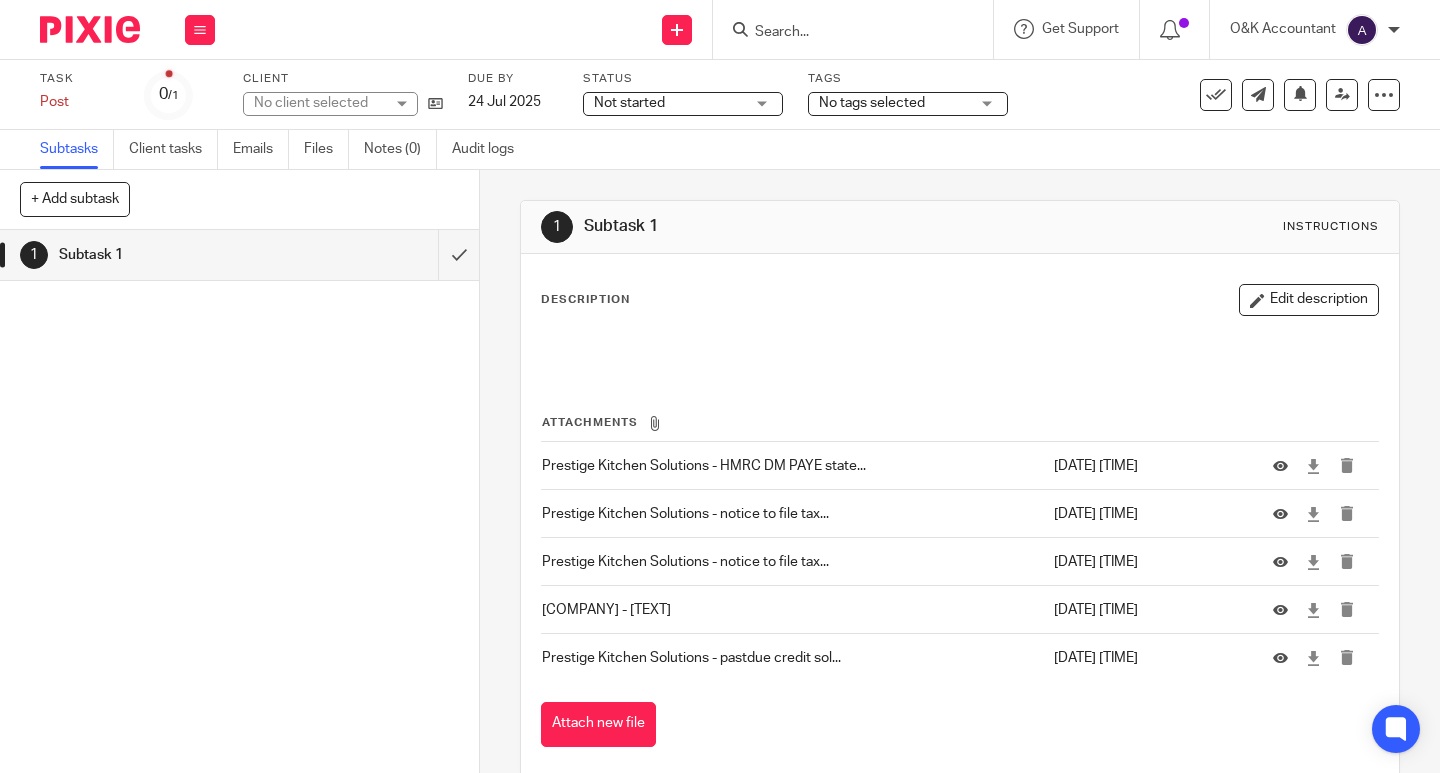 scroll, scrollTop: 0, scrollLeft: 0, axis: both 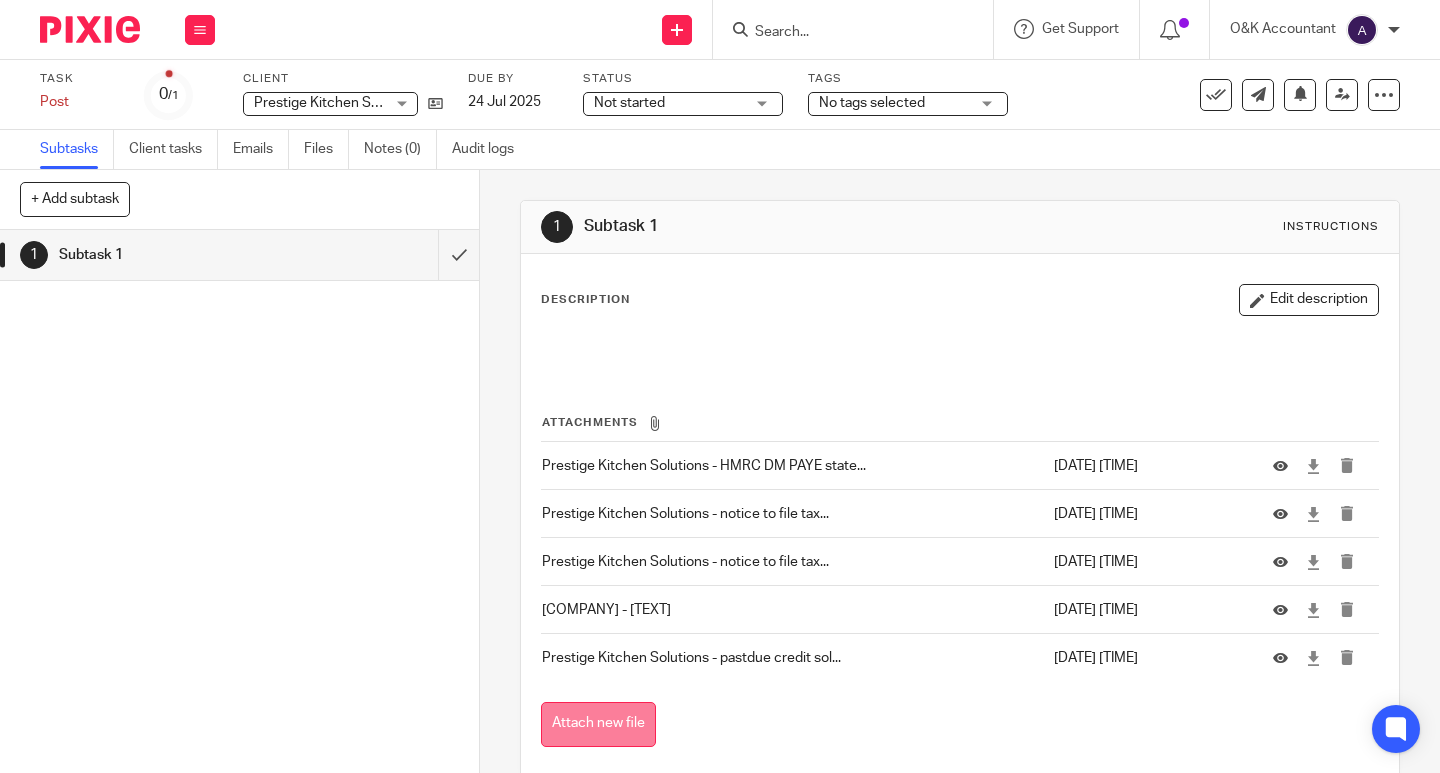click on "Attach new file" at bounding box center (598, 724) 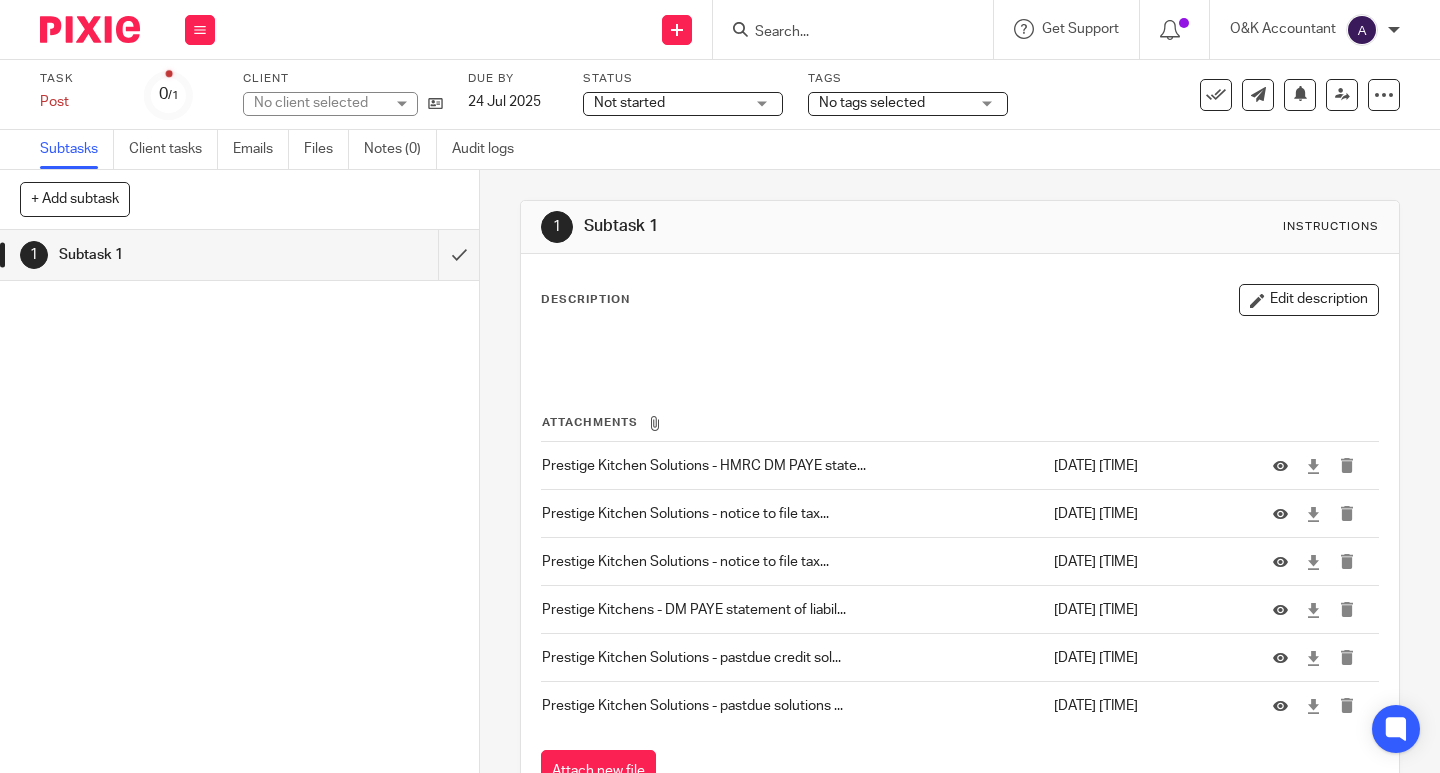 scroll, scrollTop: 0, scrollLeft: 0, axis: both 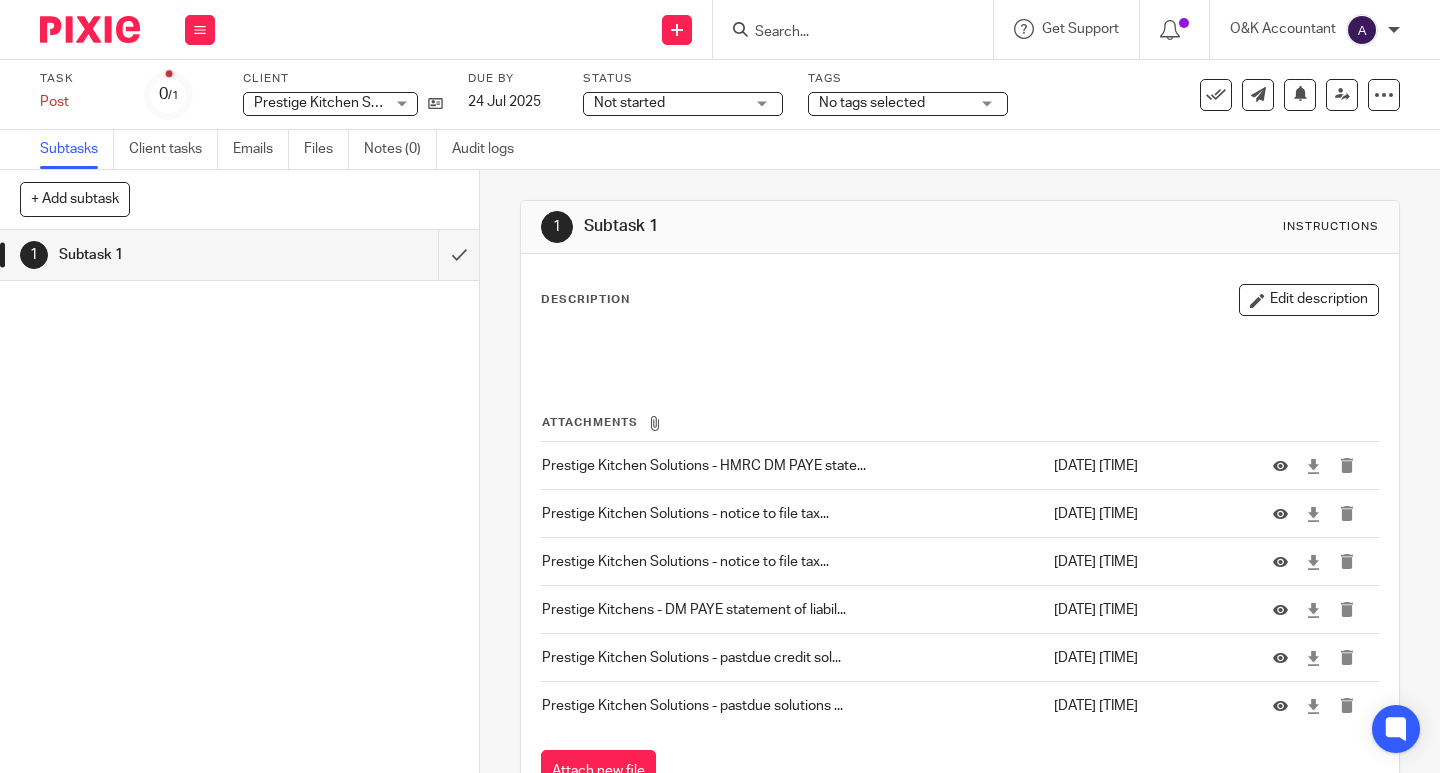 click at bounding box center (843, 33) 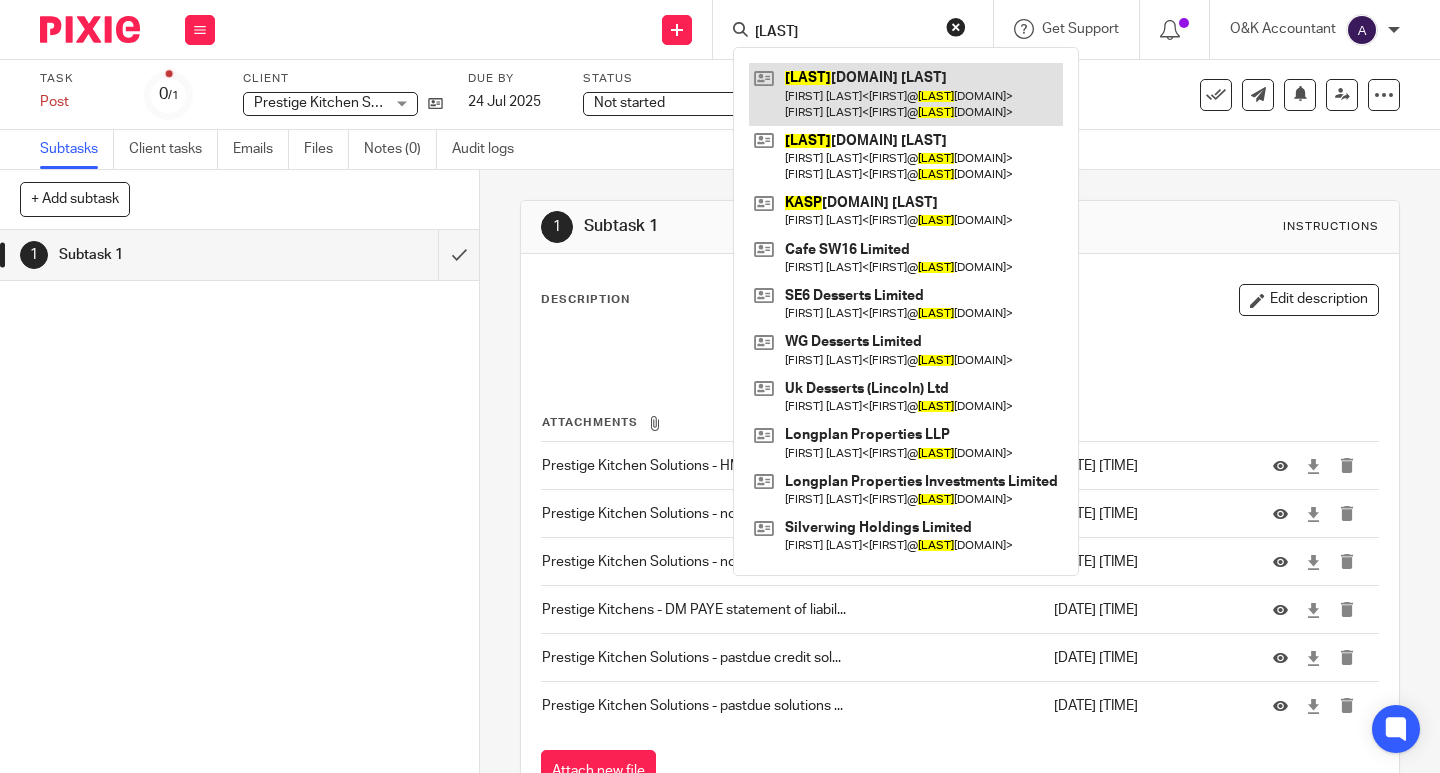 type on "[LAST]" 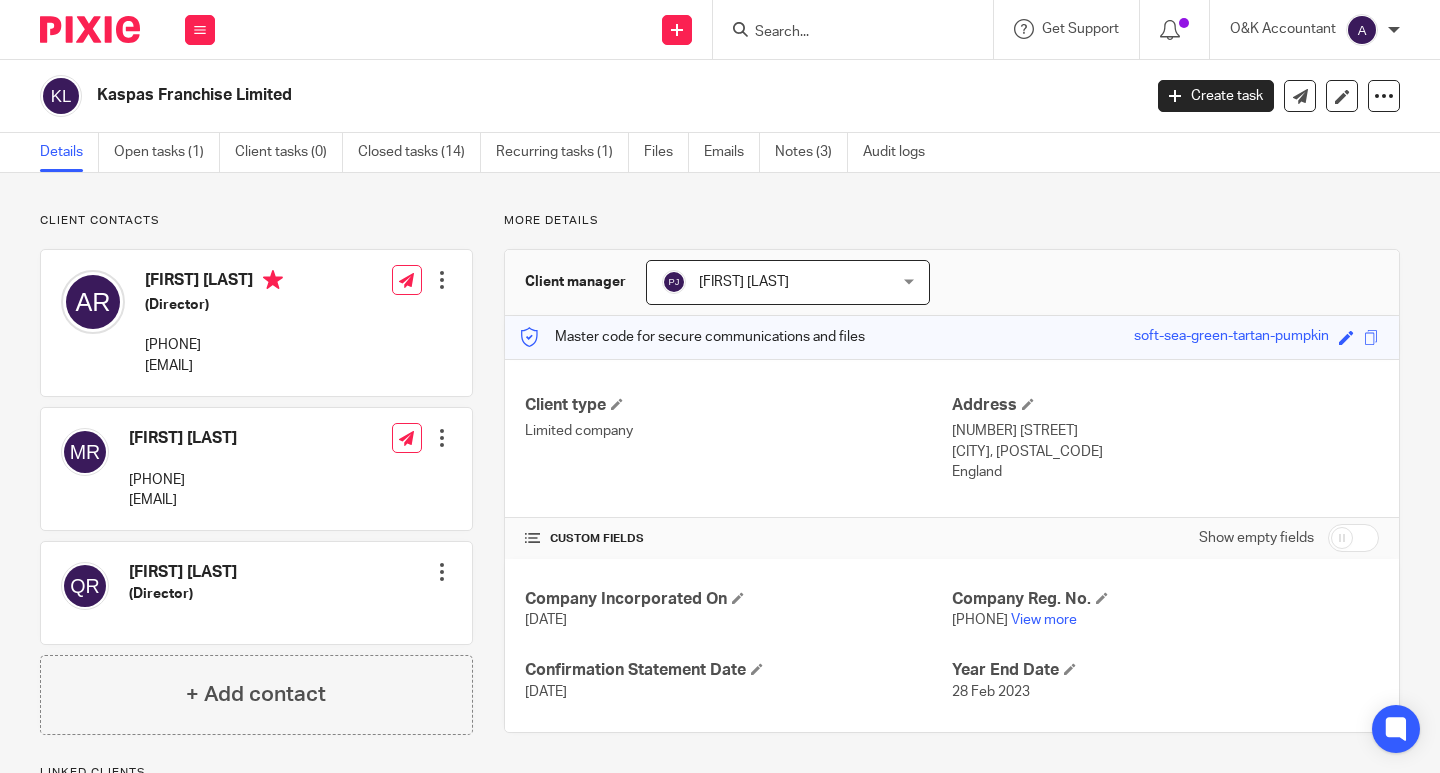 scroll, scrollTop: 0, scrollLeft: 0, axis: both 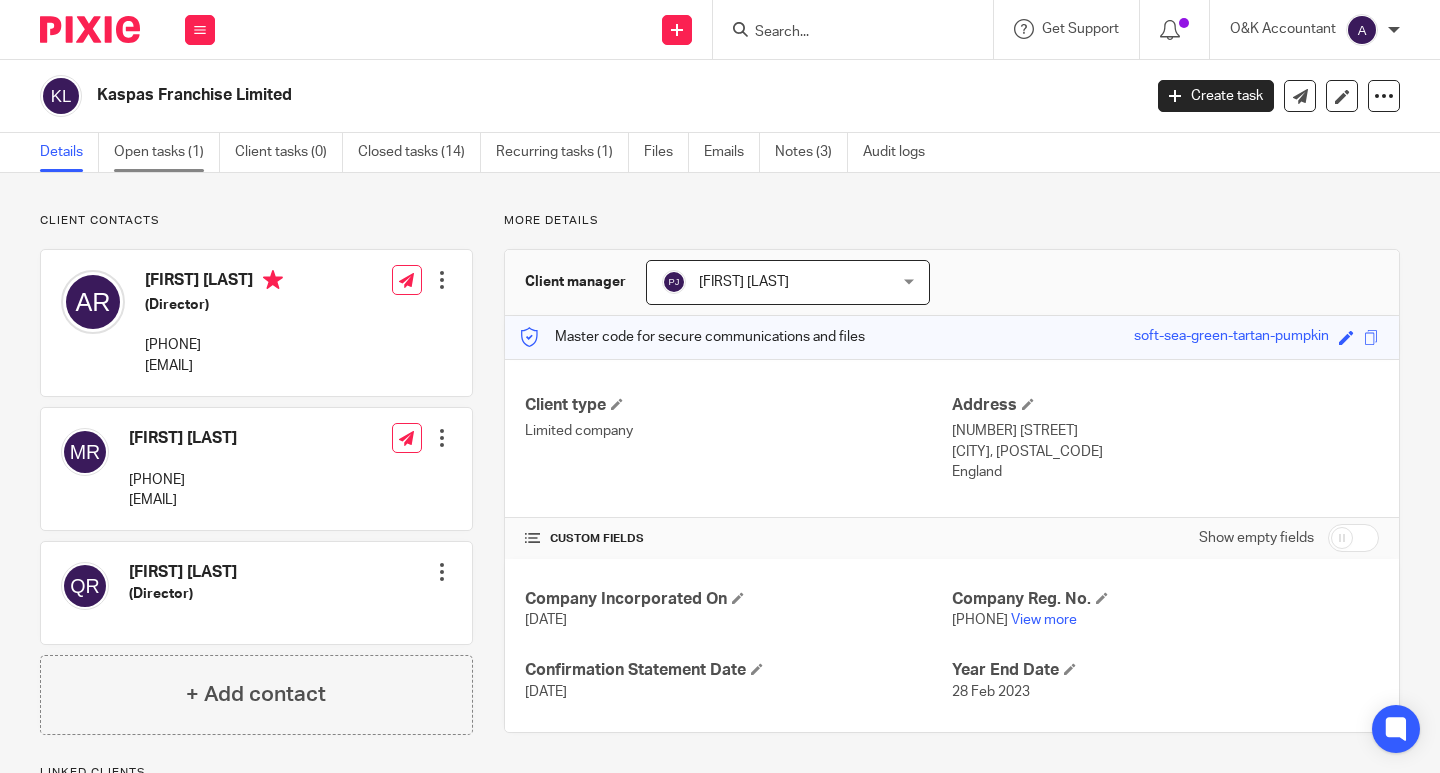 click on "Open tasks (1)" at bounding box center (167, 152) 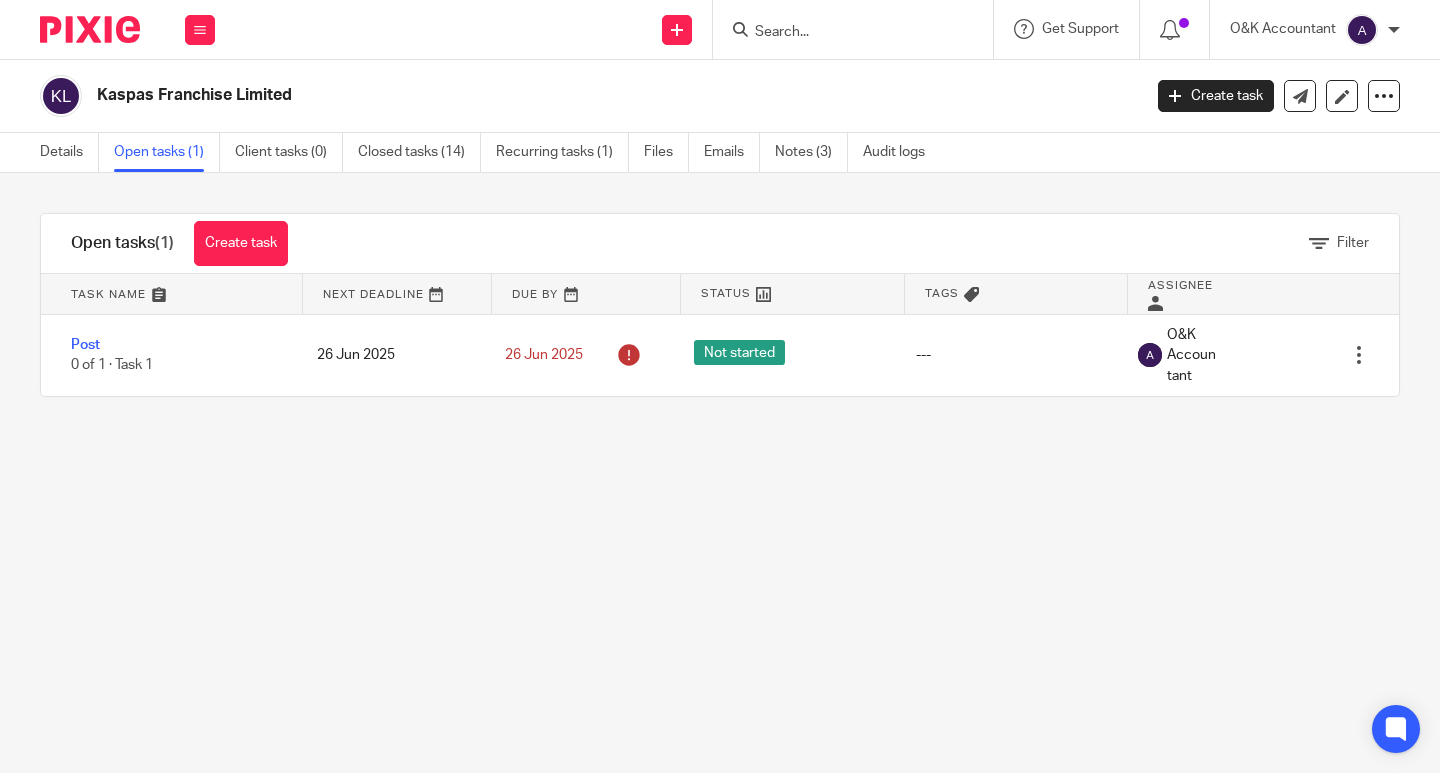 scroll, scrollTop: 0, scrollLeft: 0, axis: both 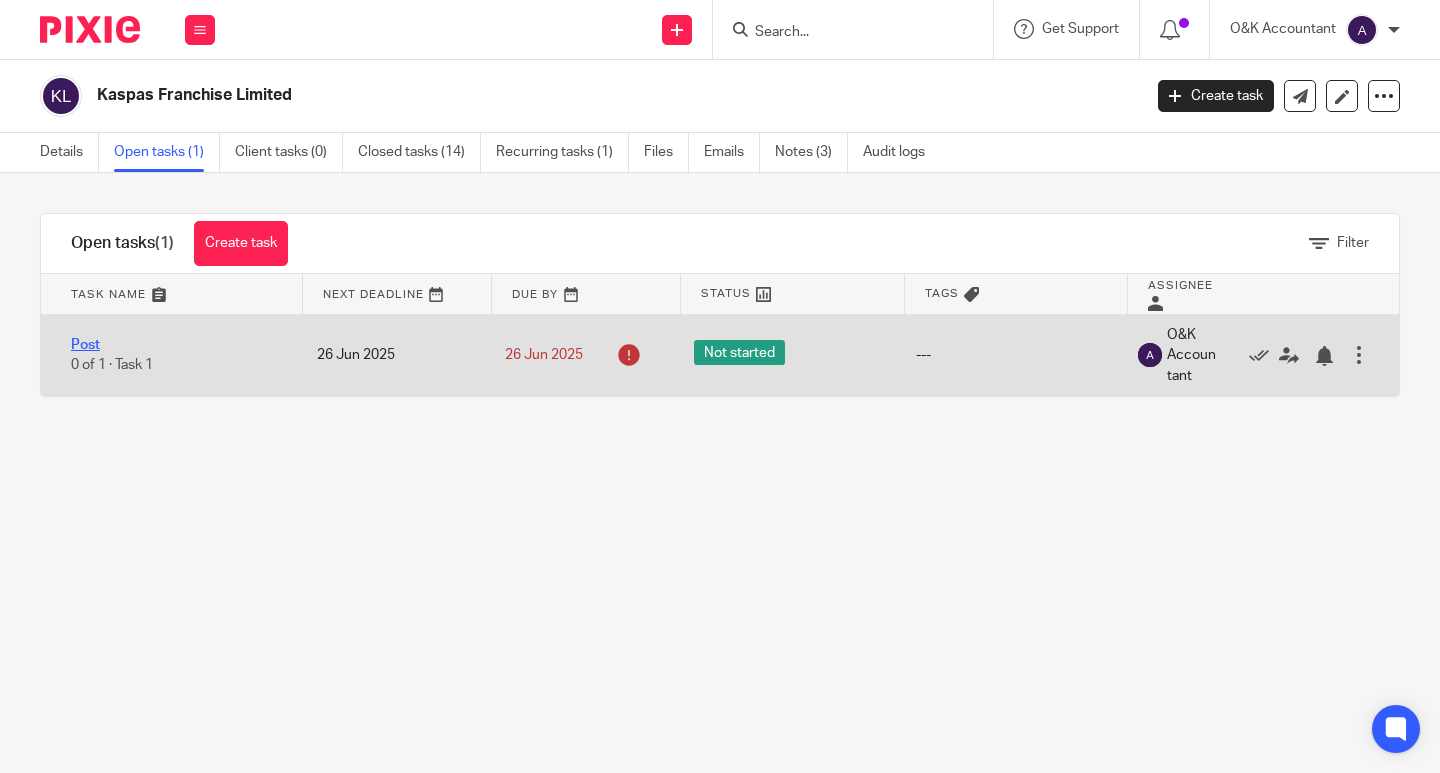 click on "Post" at bounding box center [85, 345] 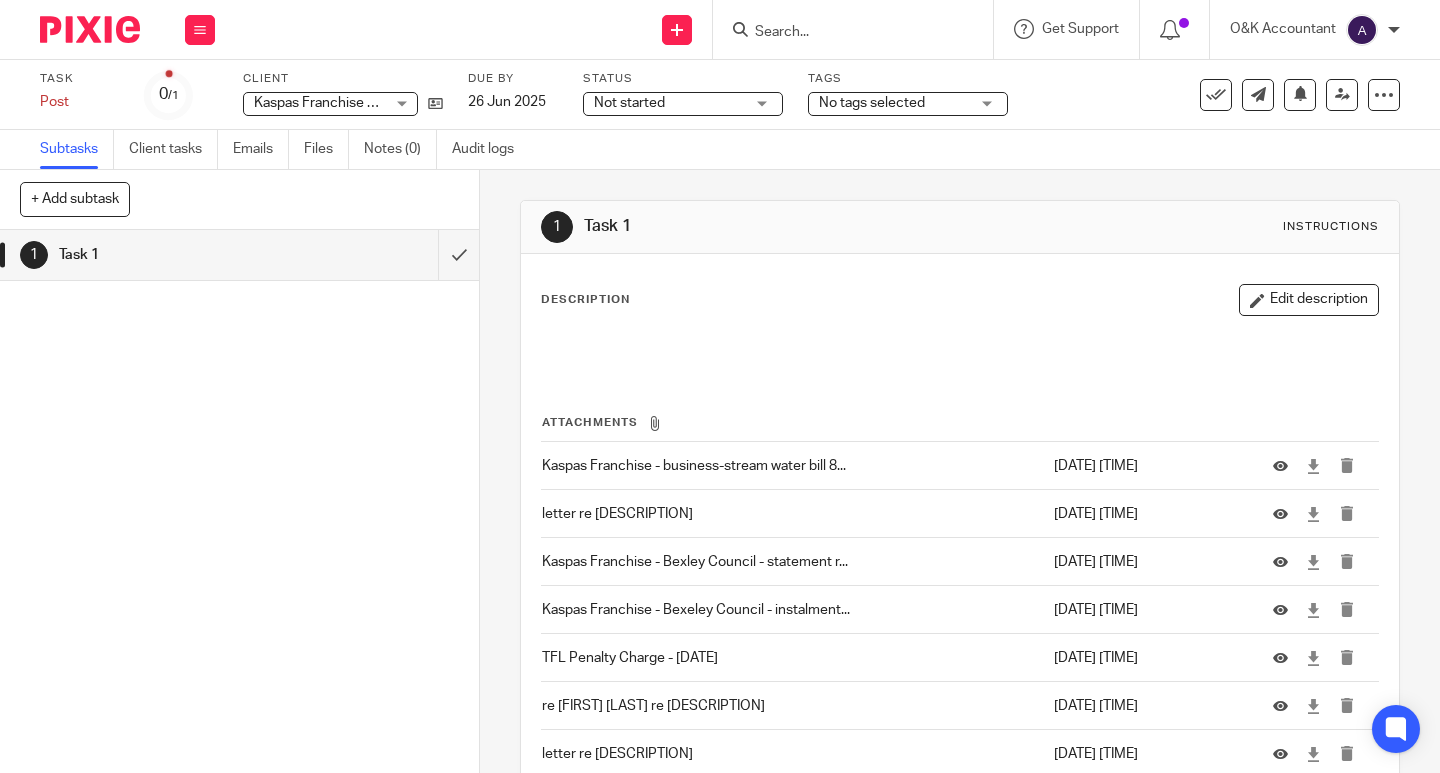 scroll, scrollTop: 0, scrollLeft: 0, axis: both 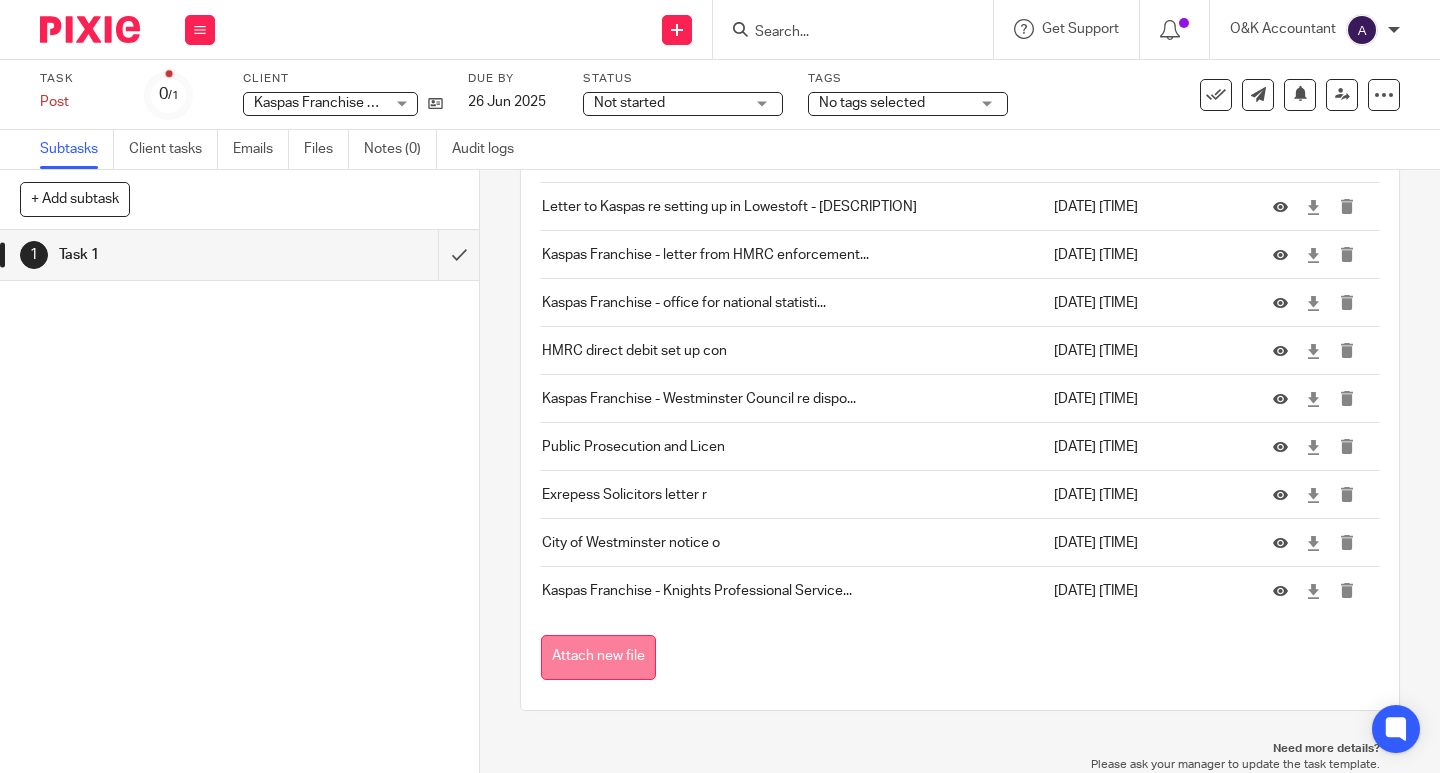 click on "Attach new file" at bounding box center [598, 657] 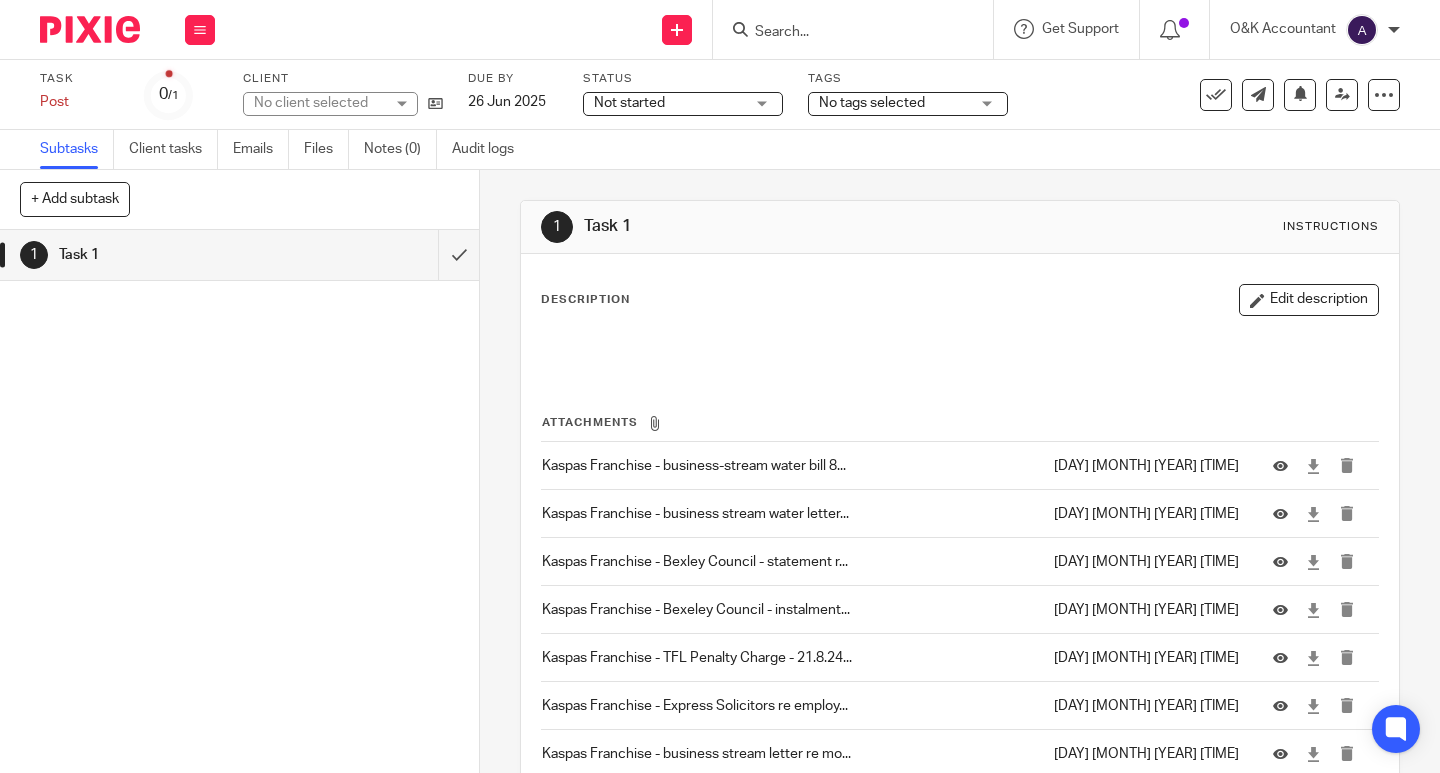 scroll, scrollTop: 0, scrollLeft: 0, axis: both 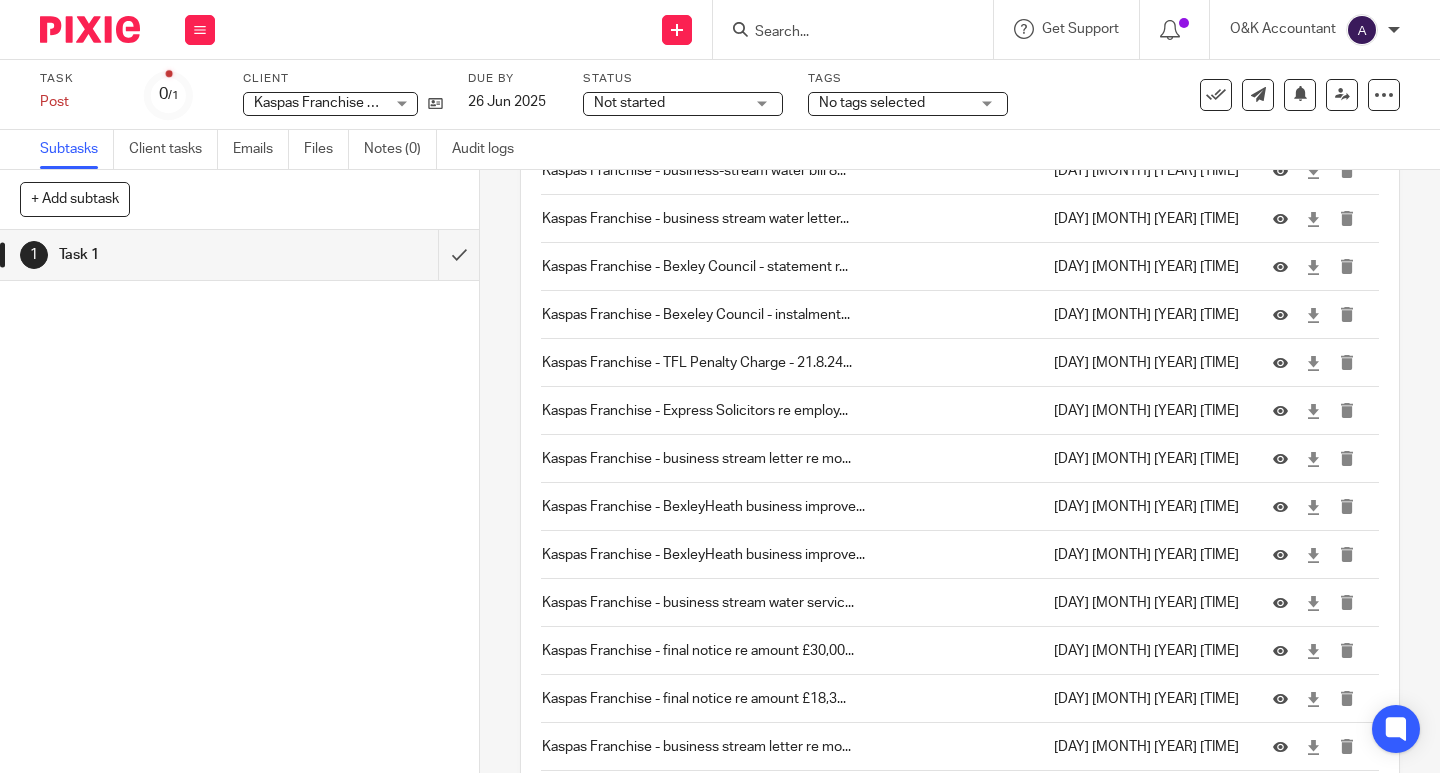 click at bounding box center (843, 33) 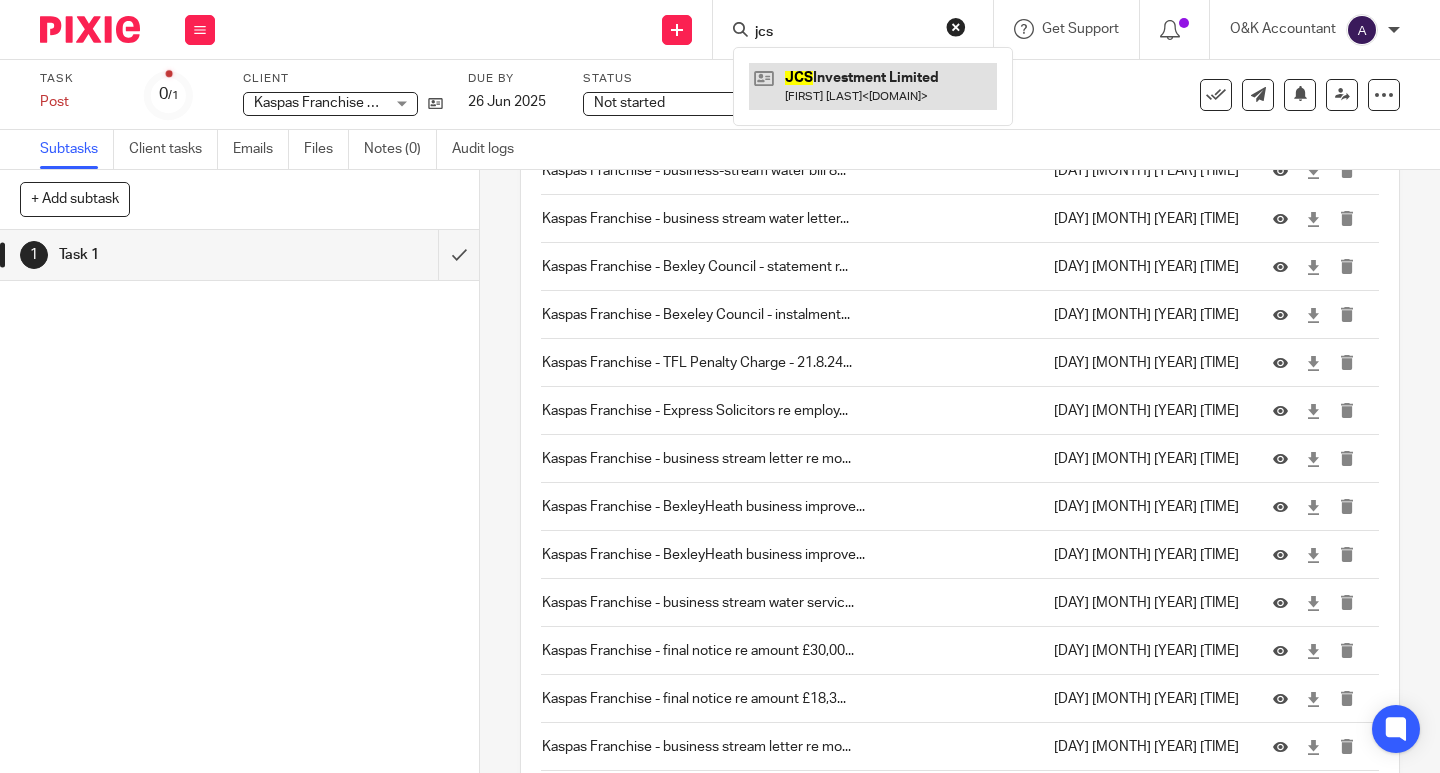 type on "jcs" 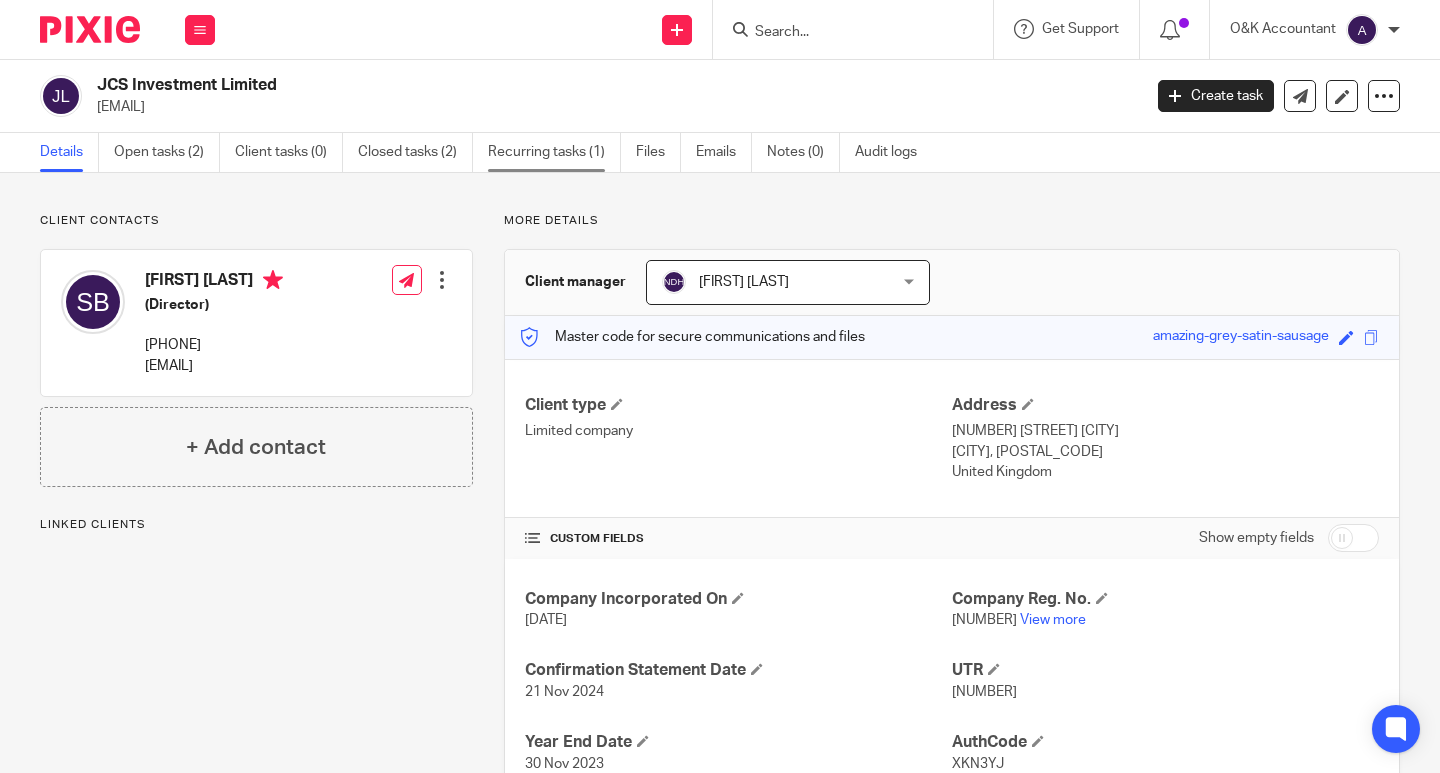 scroll, scrollTop: 0, scrollLeft: 0, axis: both 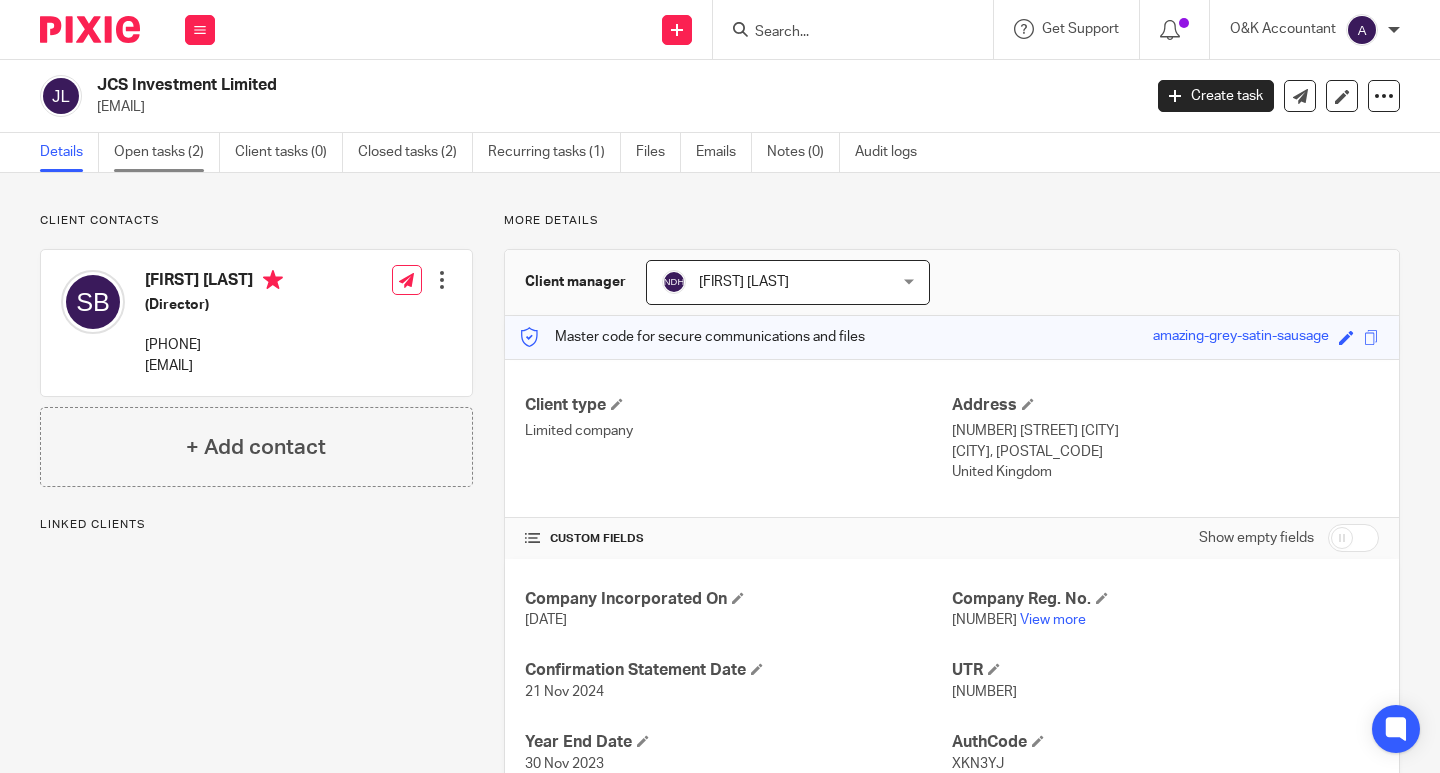 click on "Open tasks (2)" at bounding box center (167, 152) 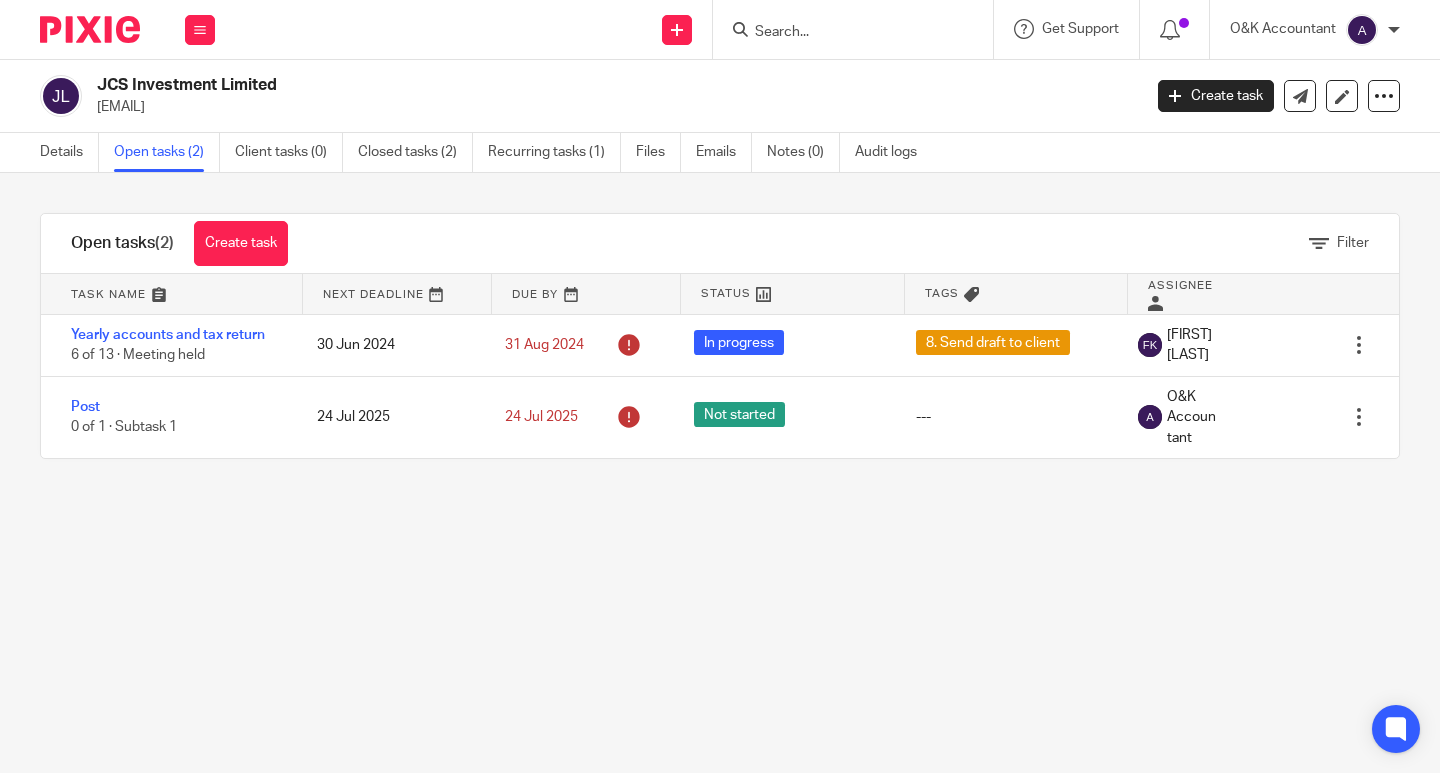 scroll, scrollTop: 0, scrollLeft: 0, axis: both 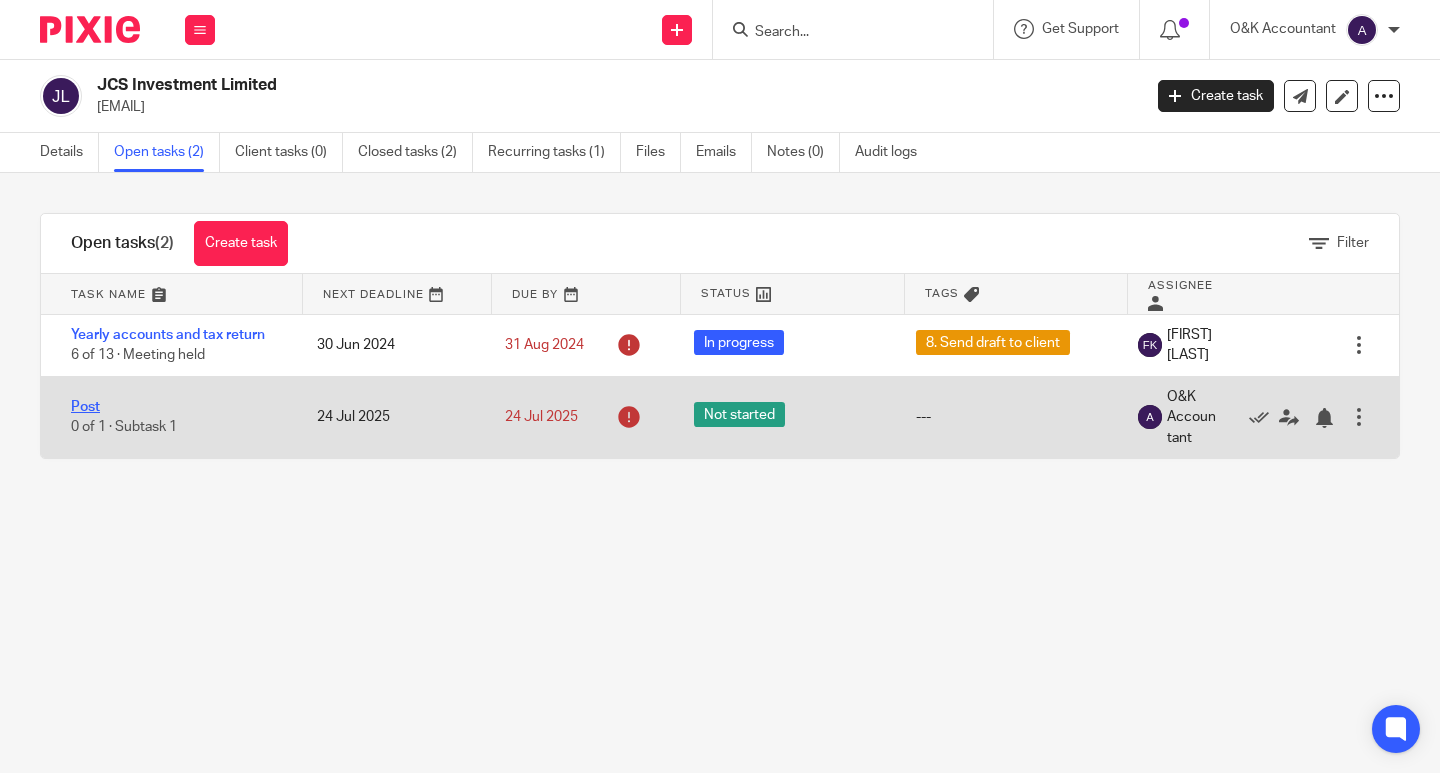click on "Post" at bounding box center [85, 407] 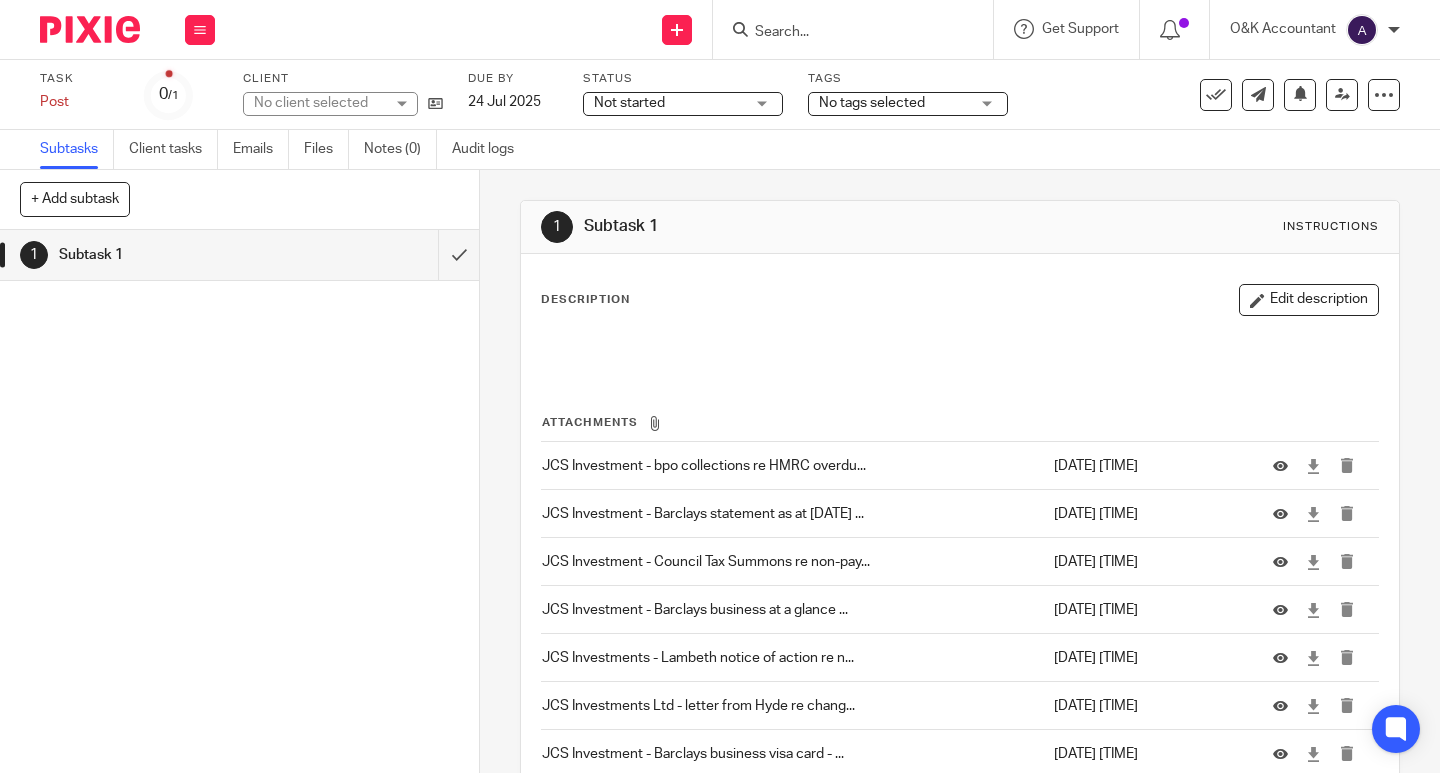 scroll, scrollTop: 0, scrollLeft: 0, axis: both 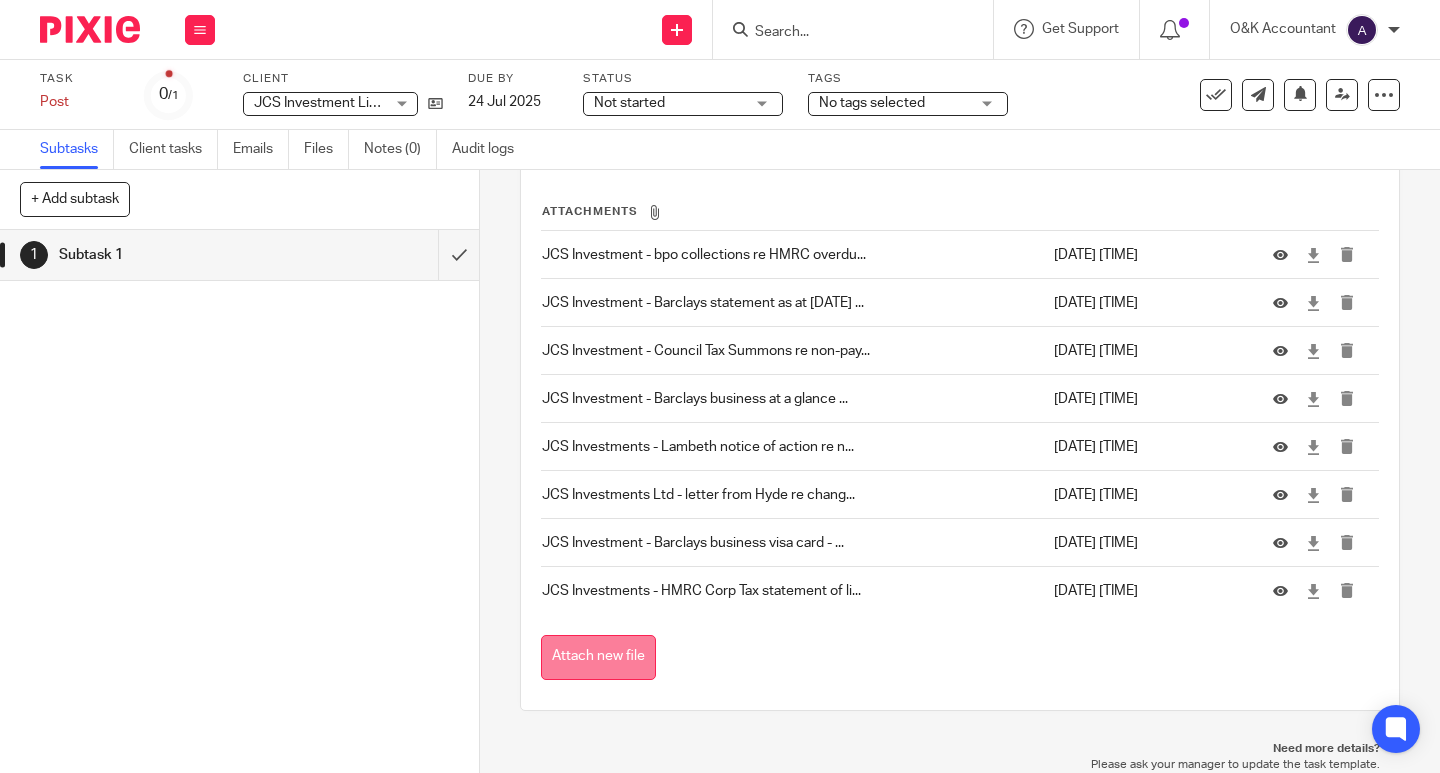 click on "Attach new file" at bounding box center (598, 657) 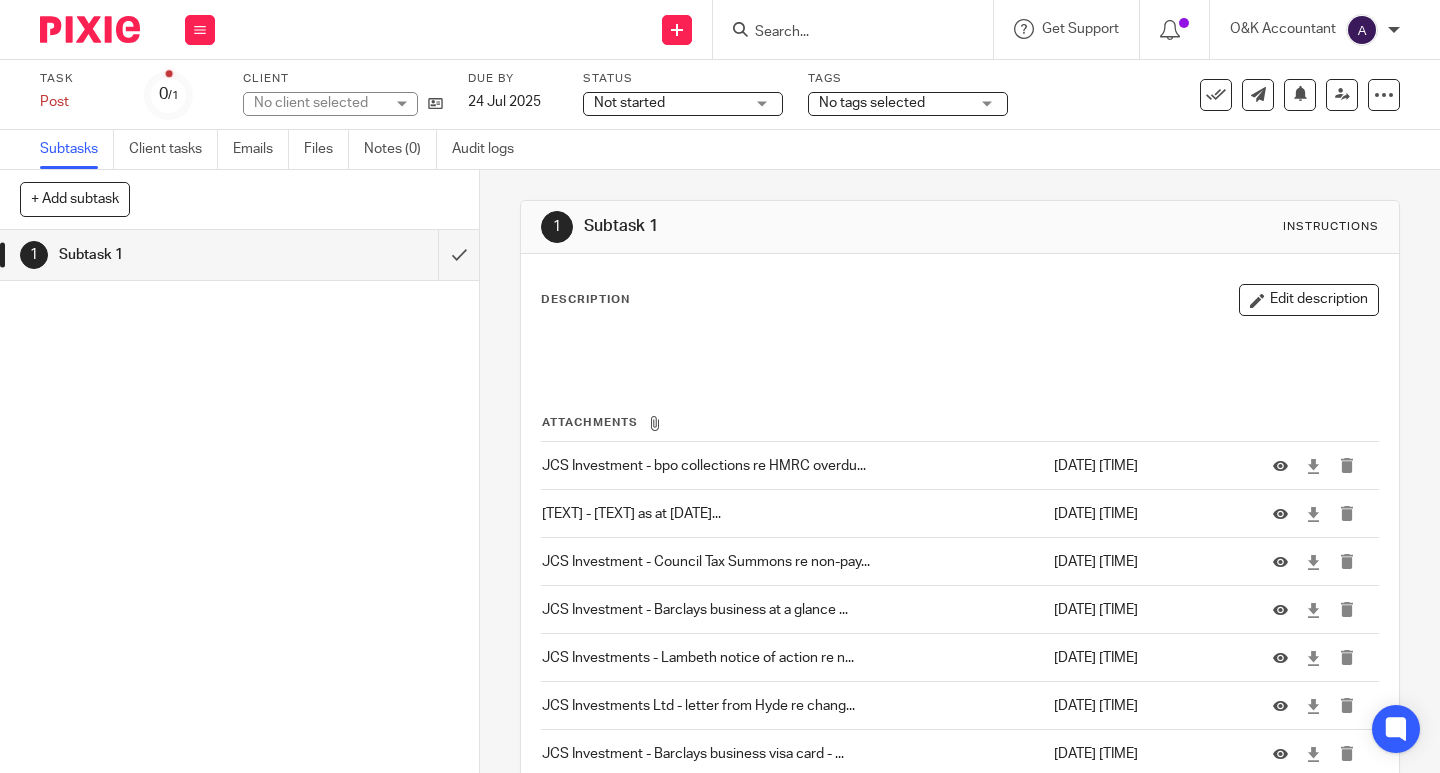 scroll, scrollTop: 0, scrollLeft: 0, axis: both 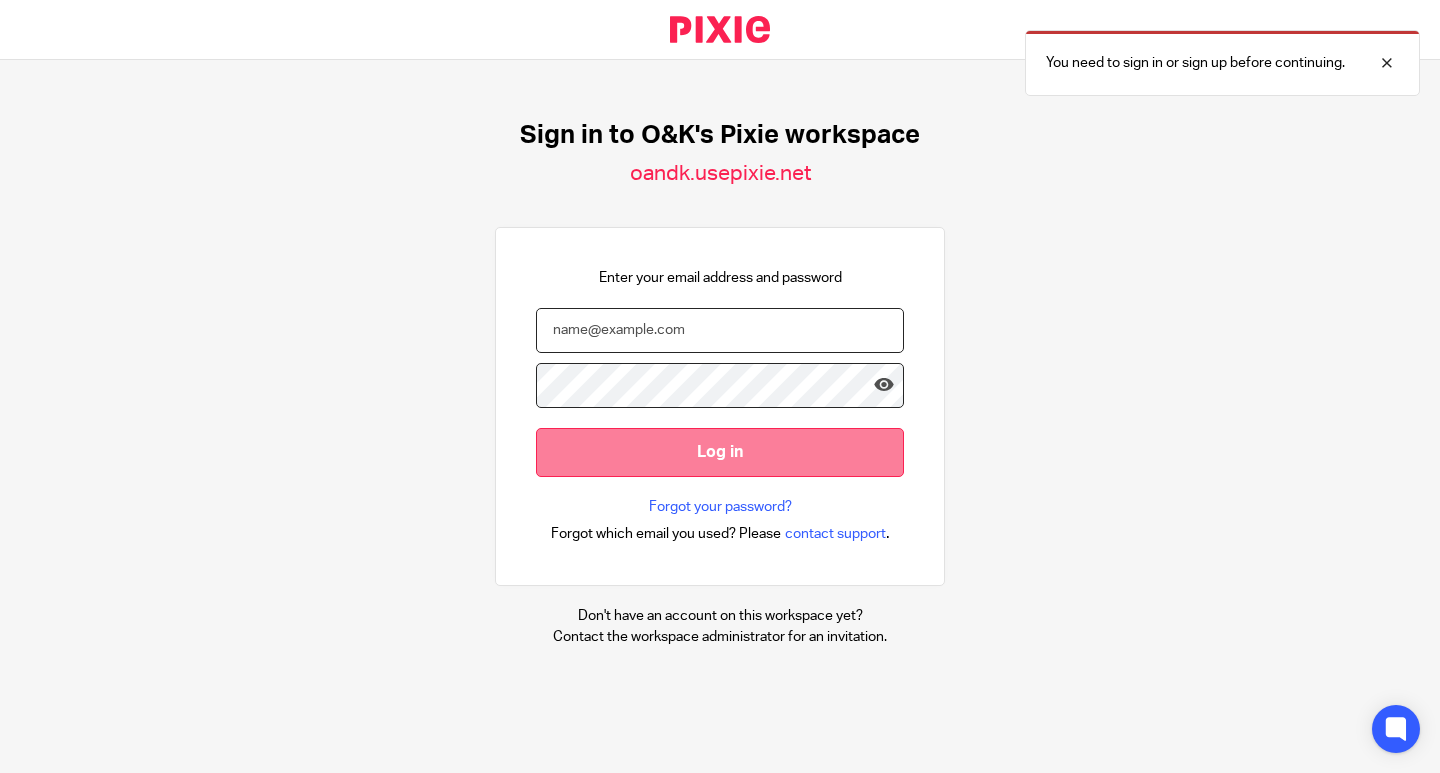 type on "info@example.com" 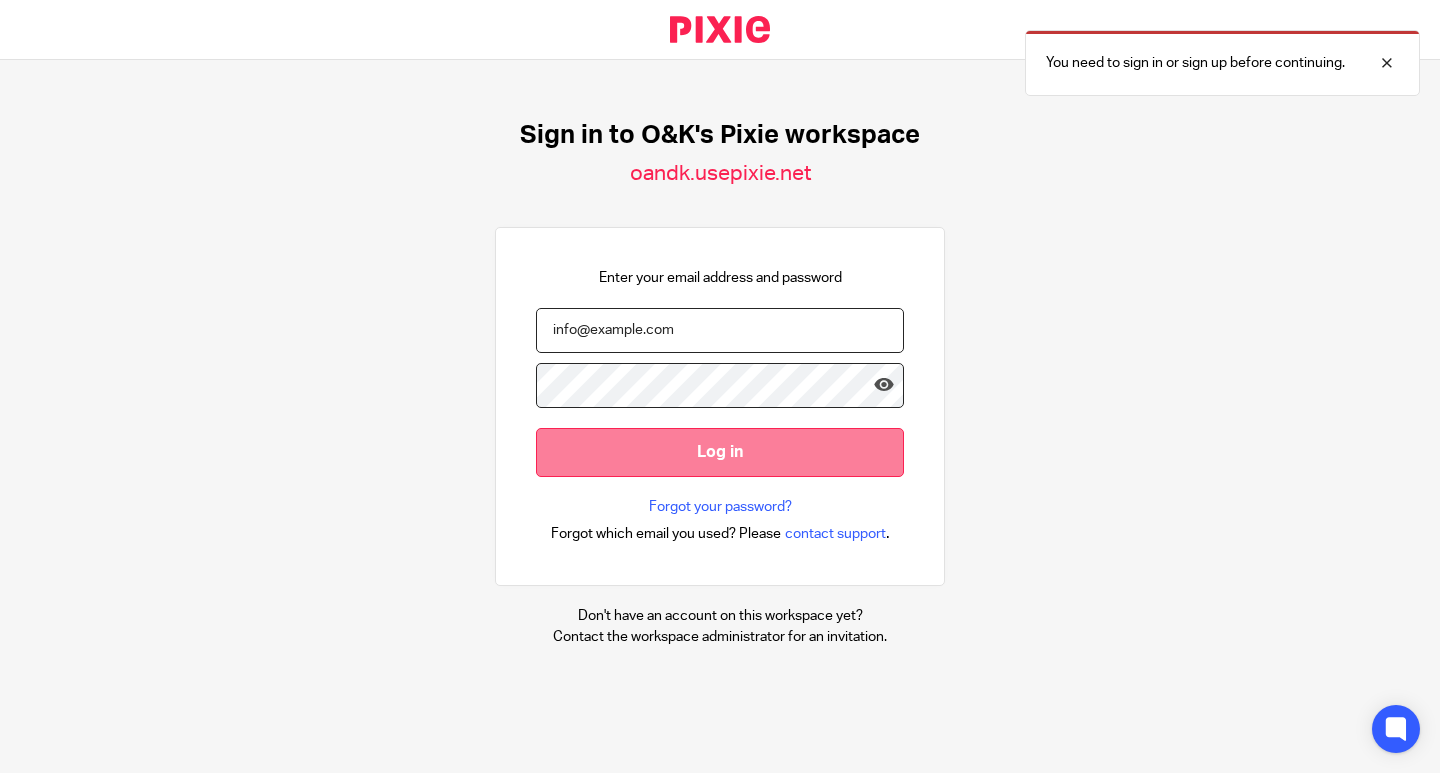 click on "Log in" at bounding box center (720, 452) 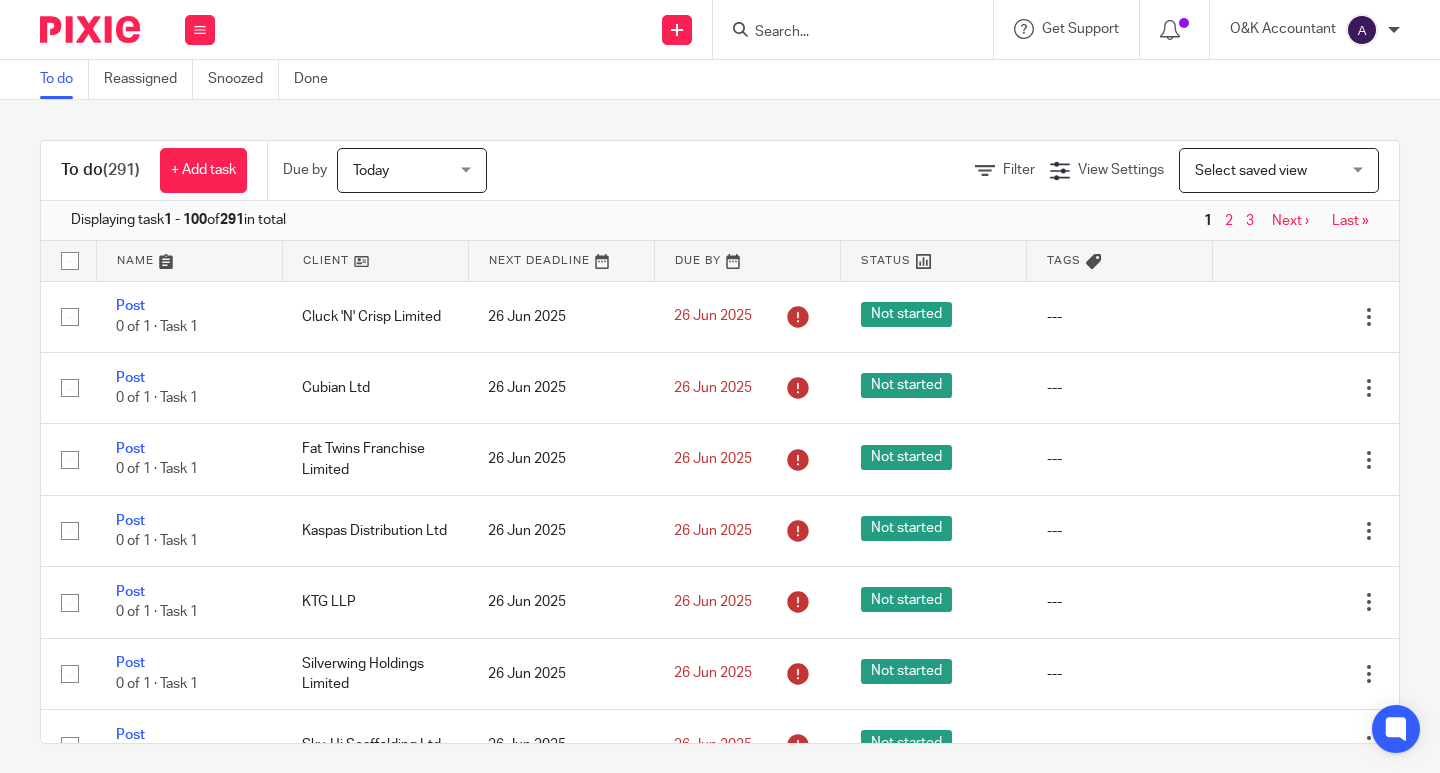 scroll, scrollTop: 0, scrollLeft: 0, axis: both 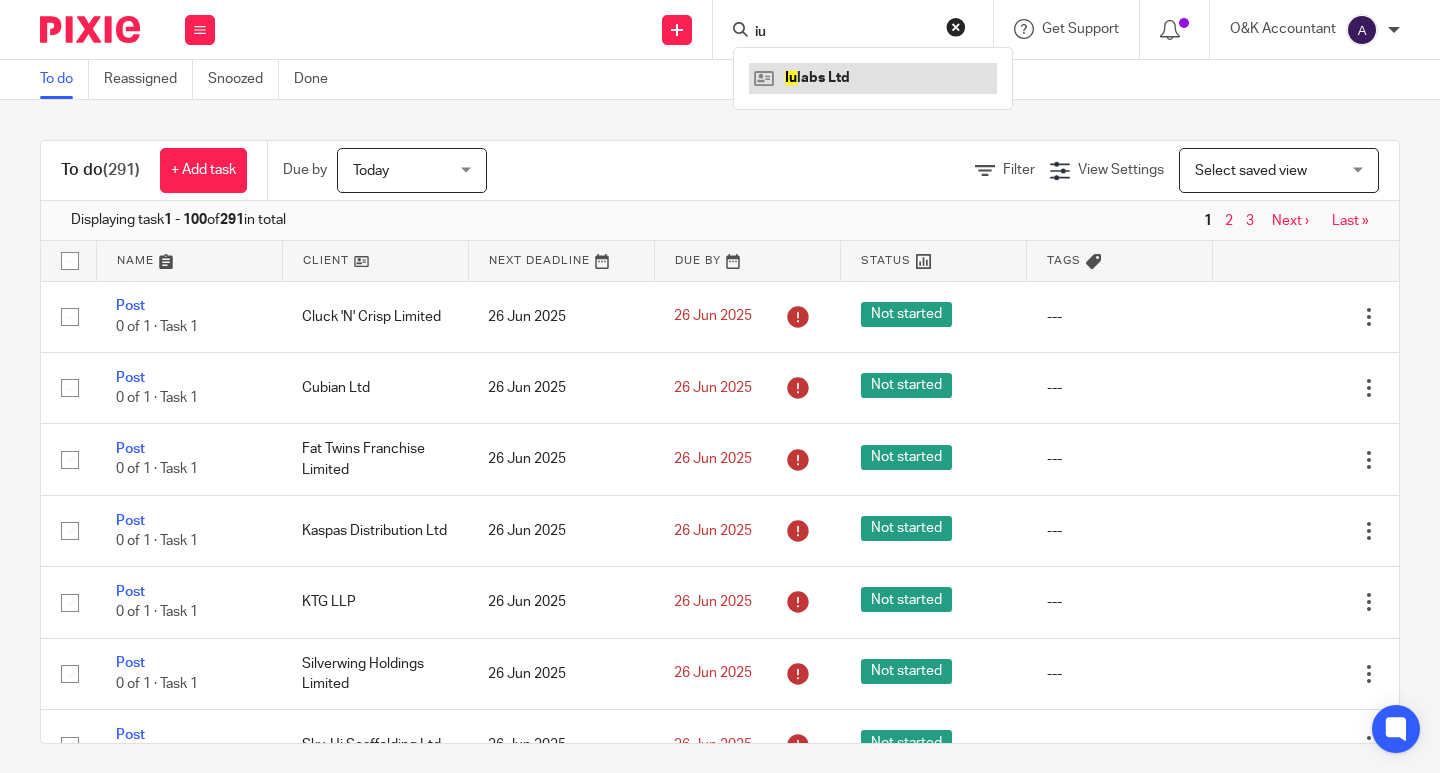 type on "iu" 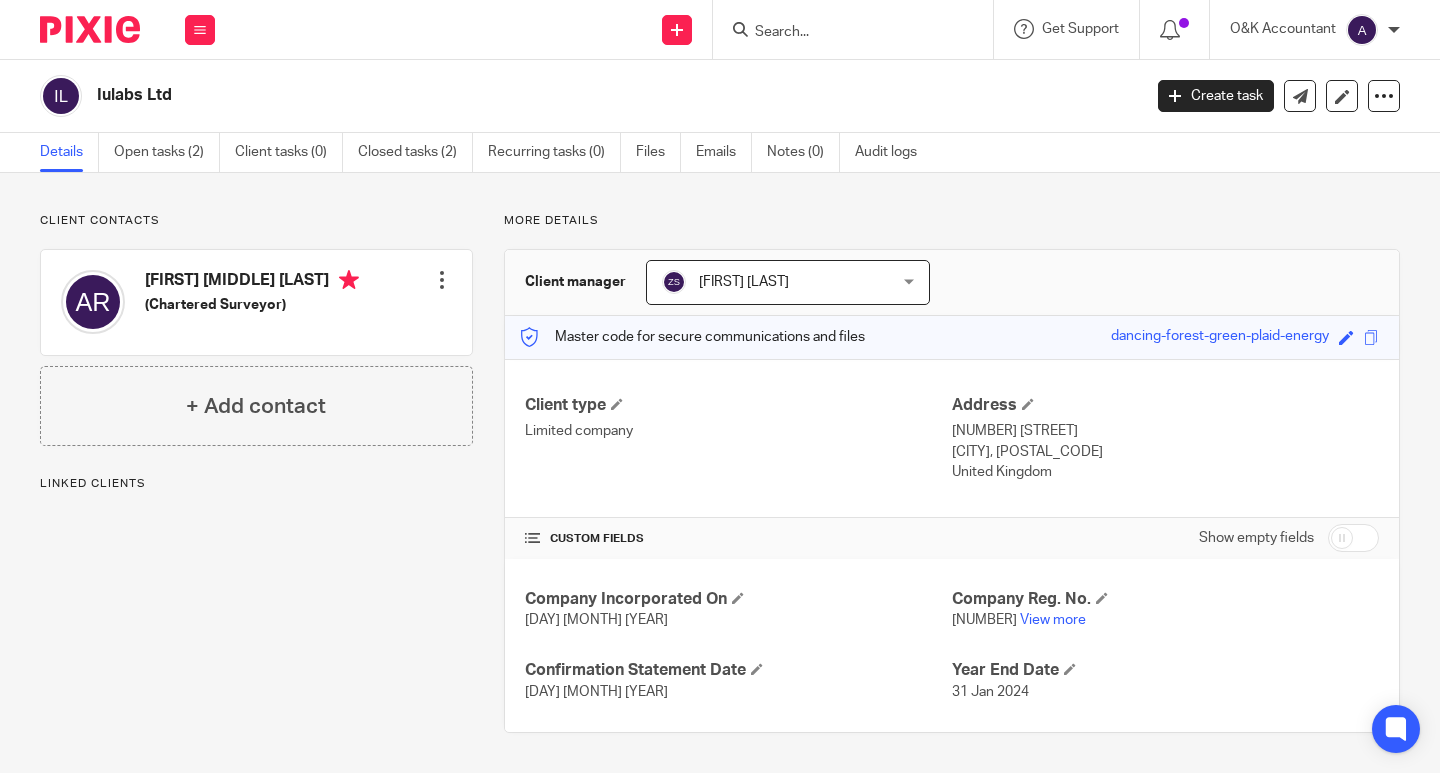 scroll, scrollTop: 0, scrollLeft: 0, axis: both 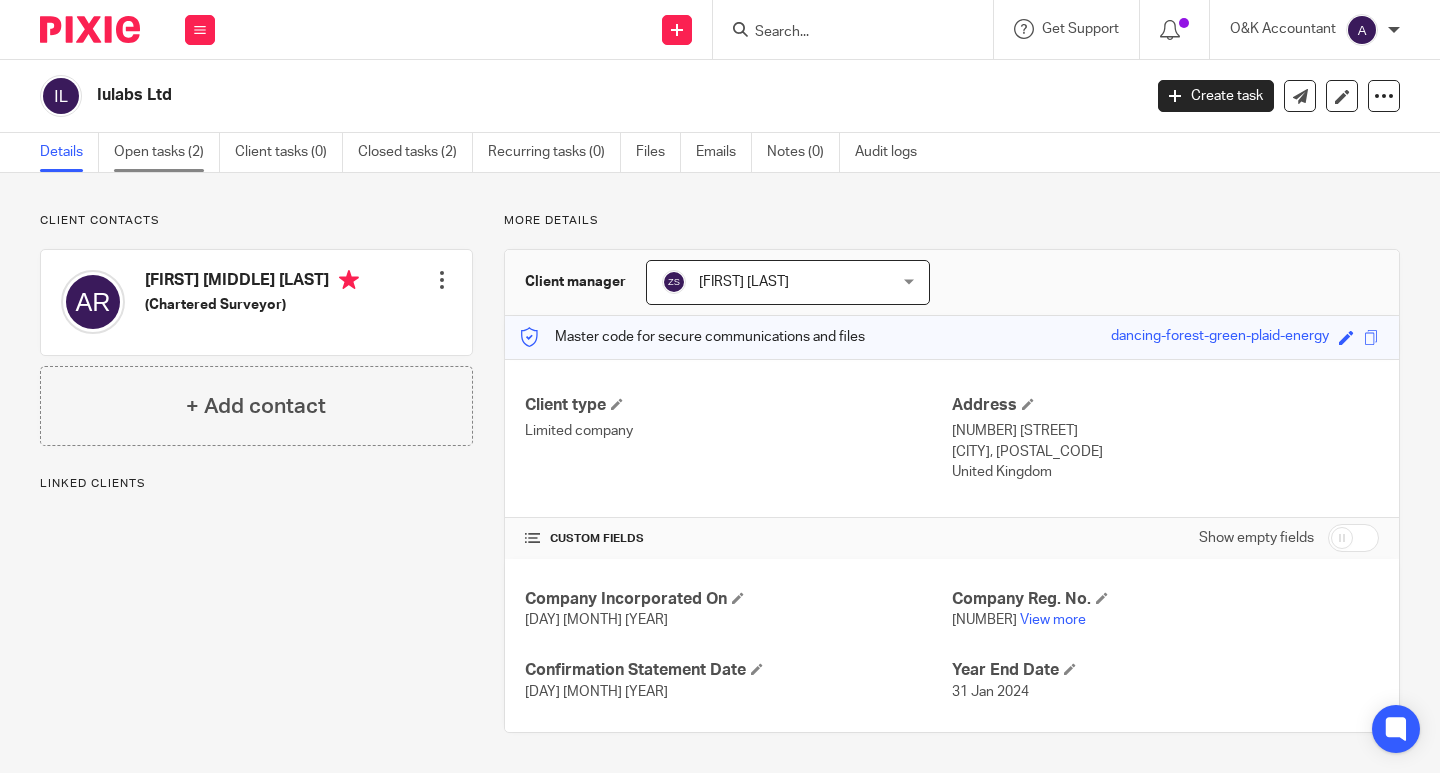 click on "Open tasks (2)" at bounding box center (167, 152) 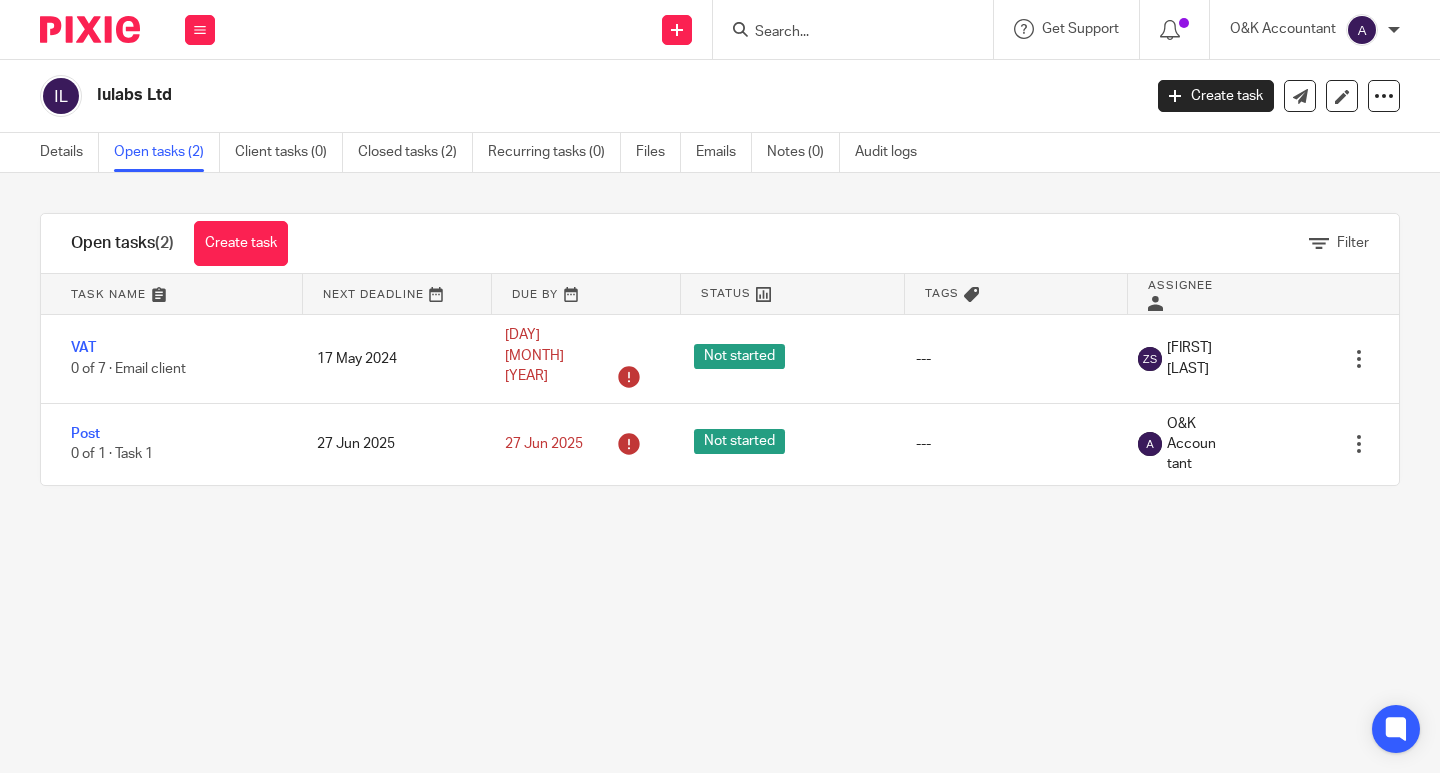 scroll, scrollTop: 0, scrollLeft: 0, axis: both 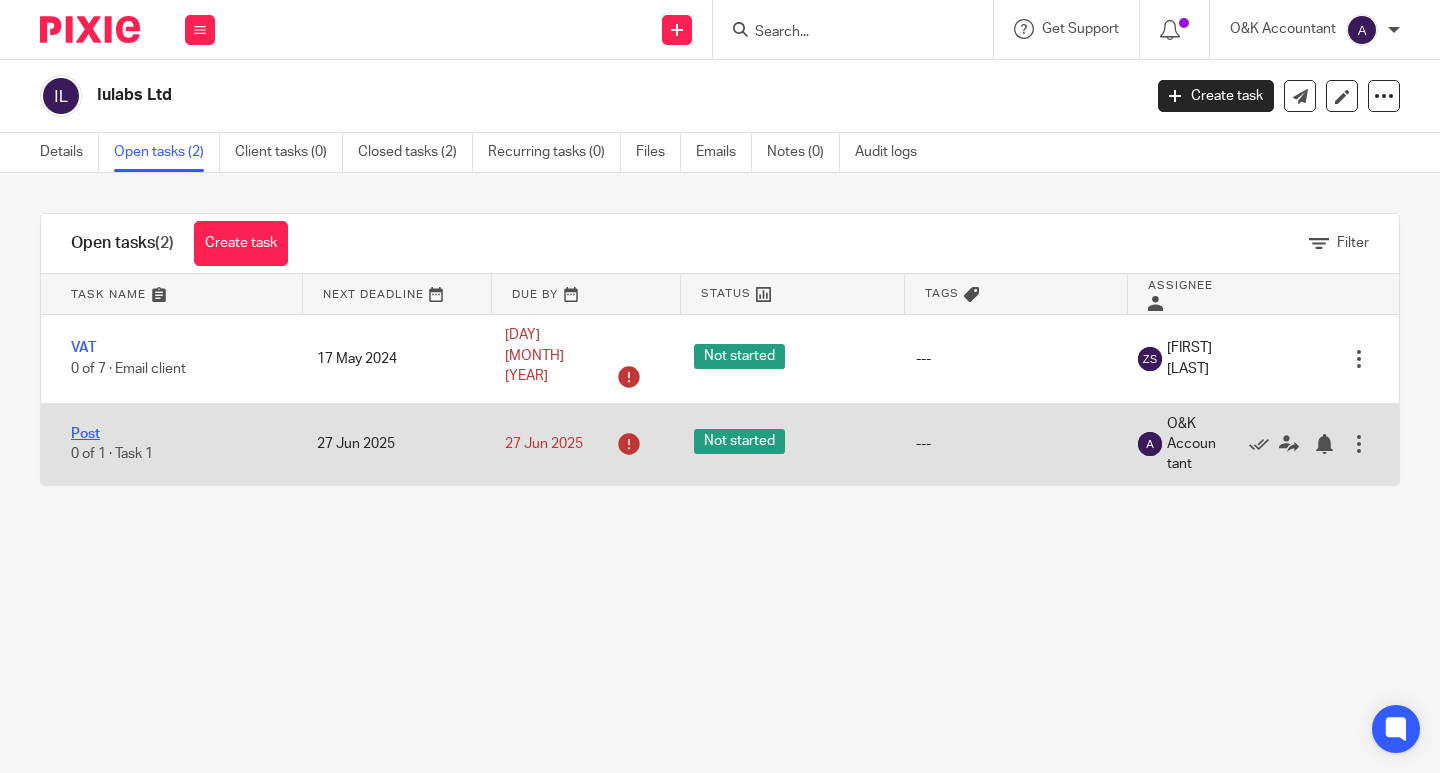 click on "Post" at bounding box center (85, 434) 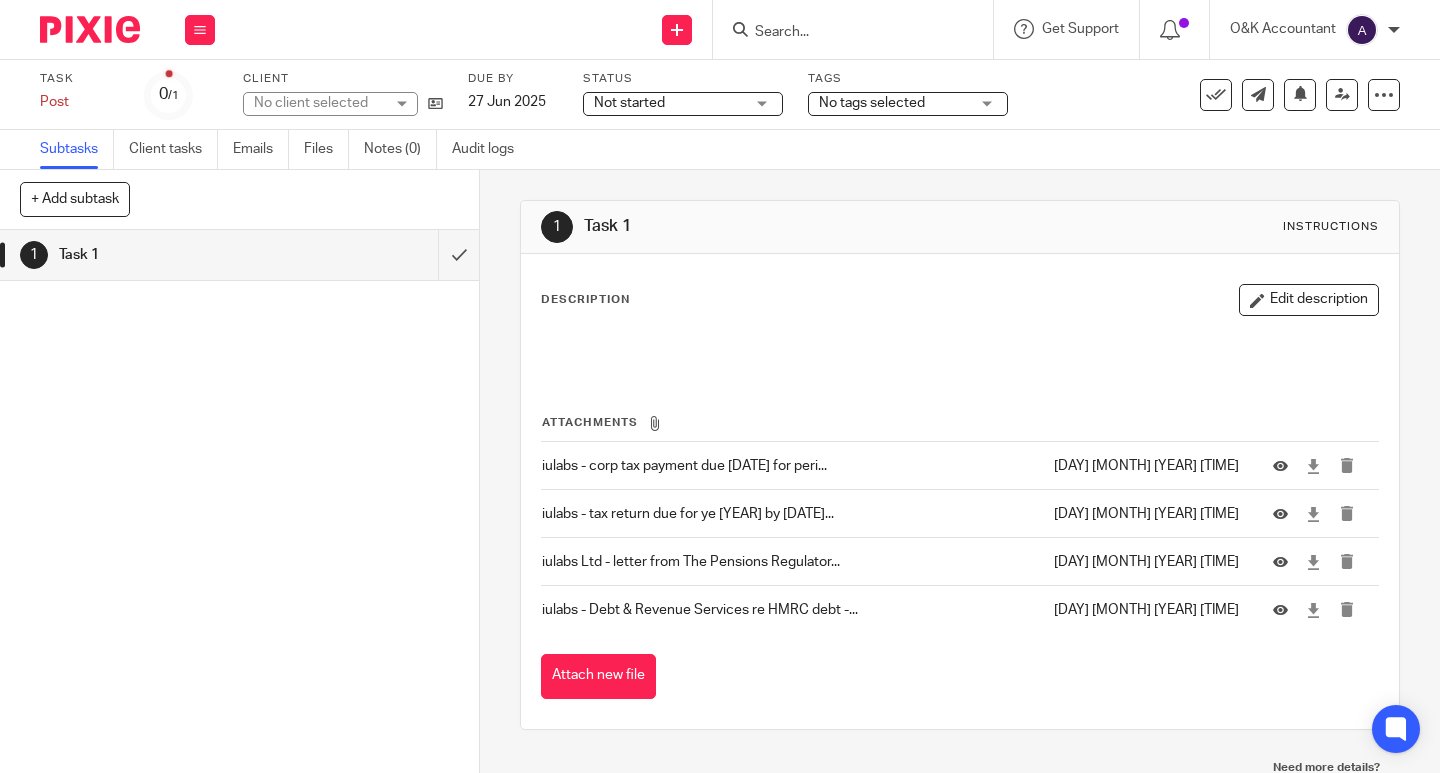 scroll, scrollTop: 0, scrollLeft: 0, axis: both 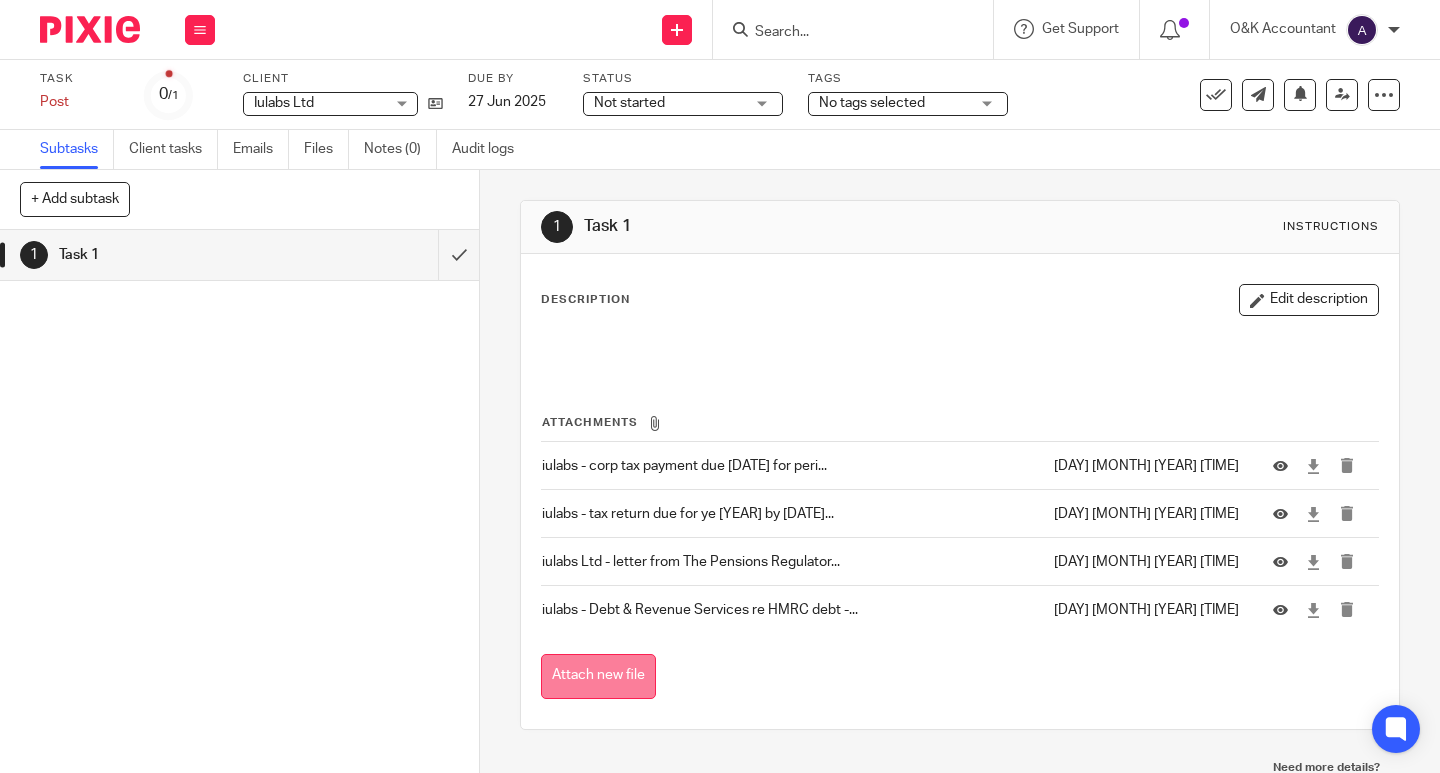 click on "Attach new file" at bounding box center [598, 676] 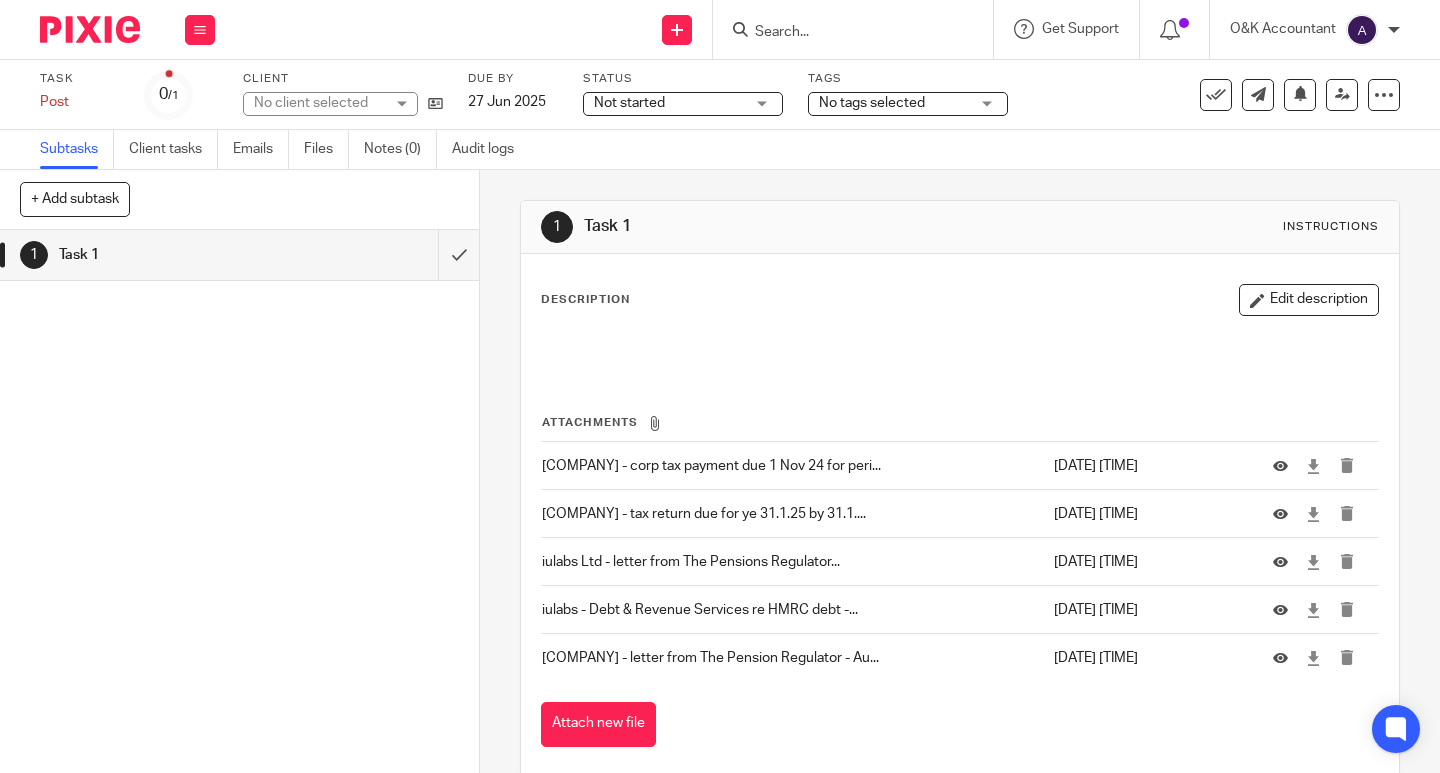 scroll, scrollTop: 0, scrollLeft: 0, axis: both 